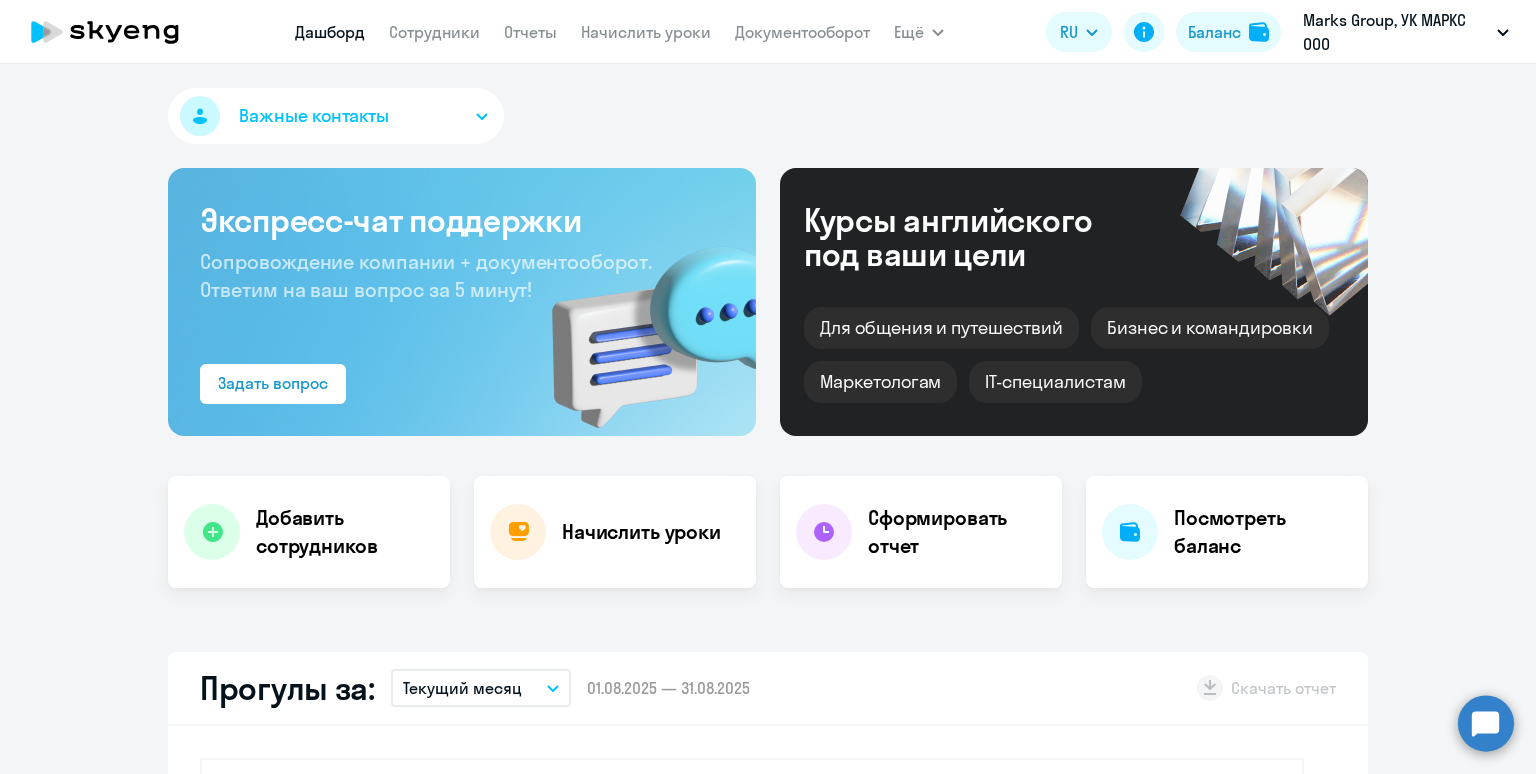 scroll, scrollTop: 0, scrollLeft: 0, axis: both 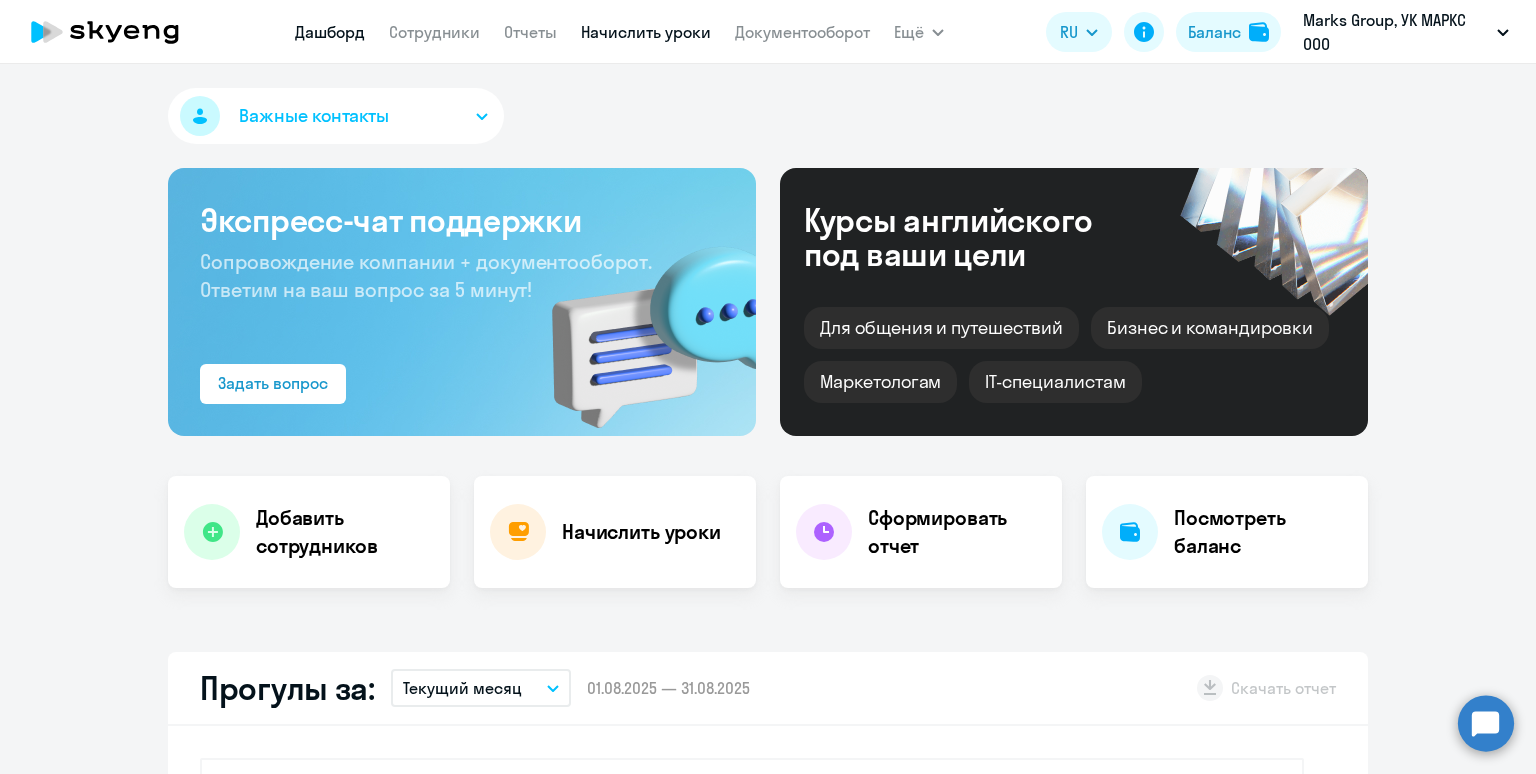 drag, startPoint x: 0, startPoint y: 0, endPoint x: 624, endPoint y: 37, distance: 625.096 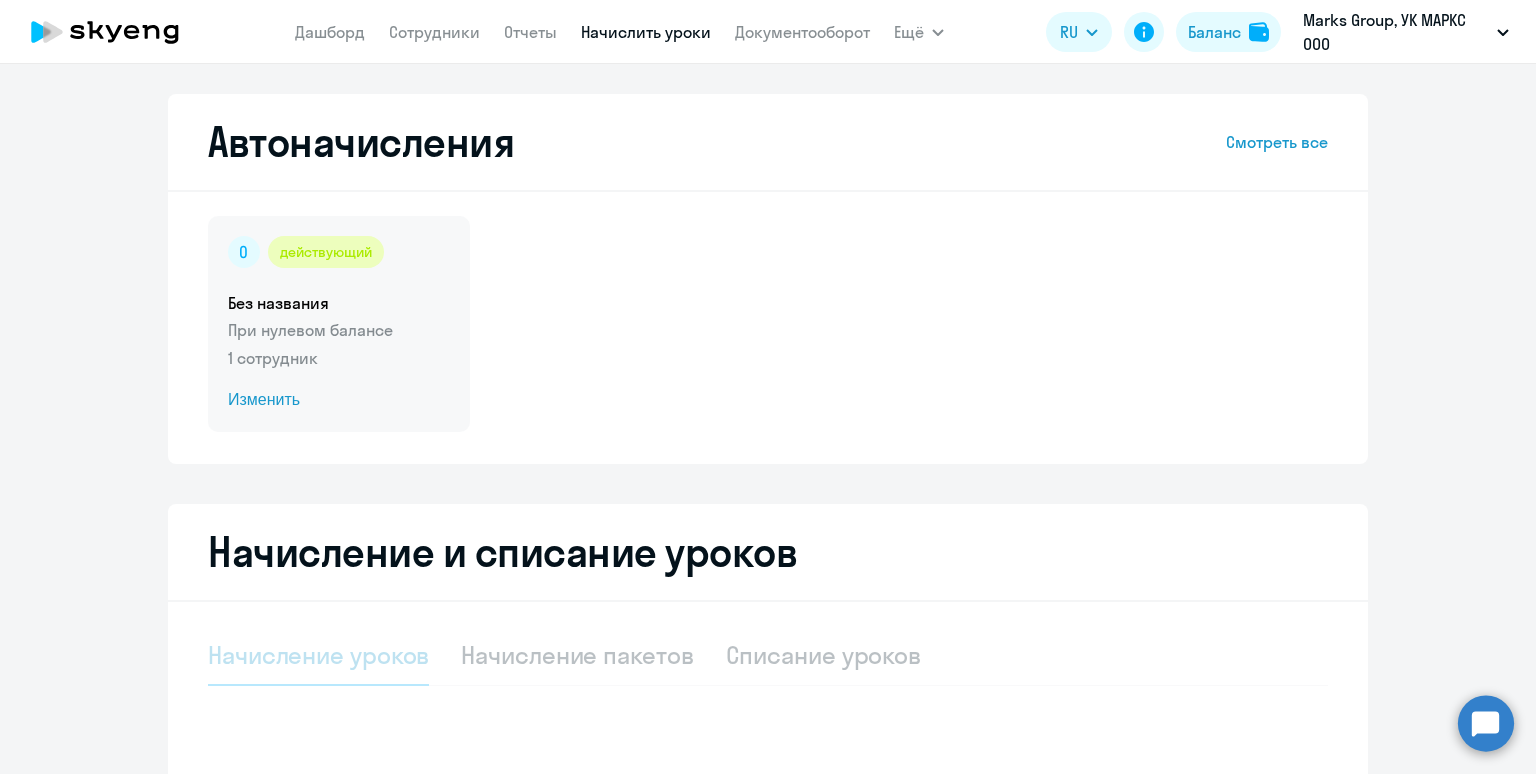 select on "10" 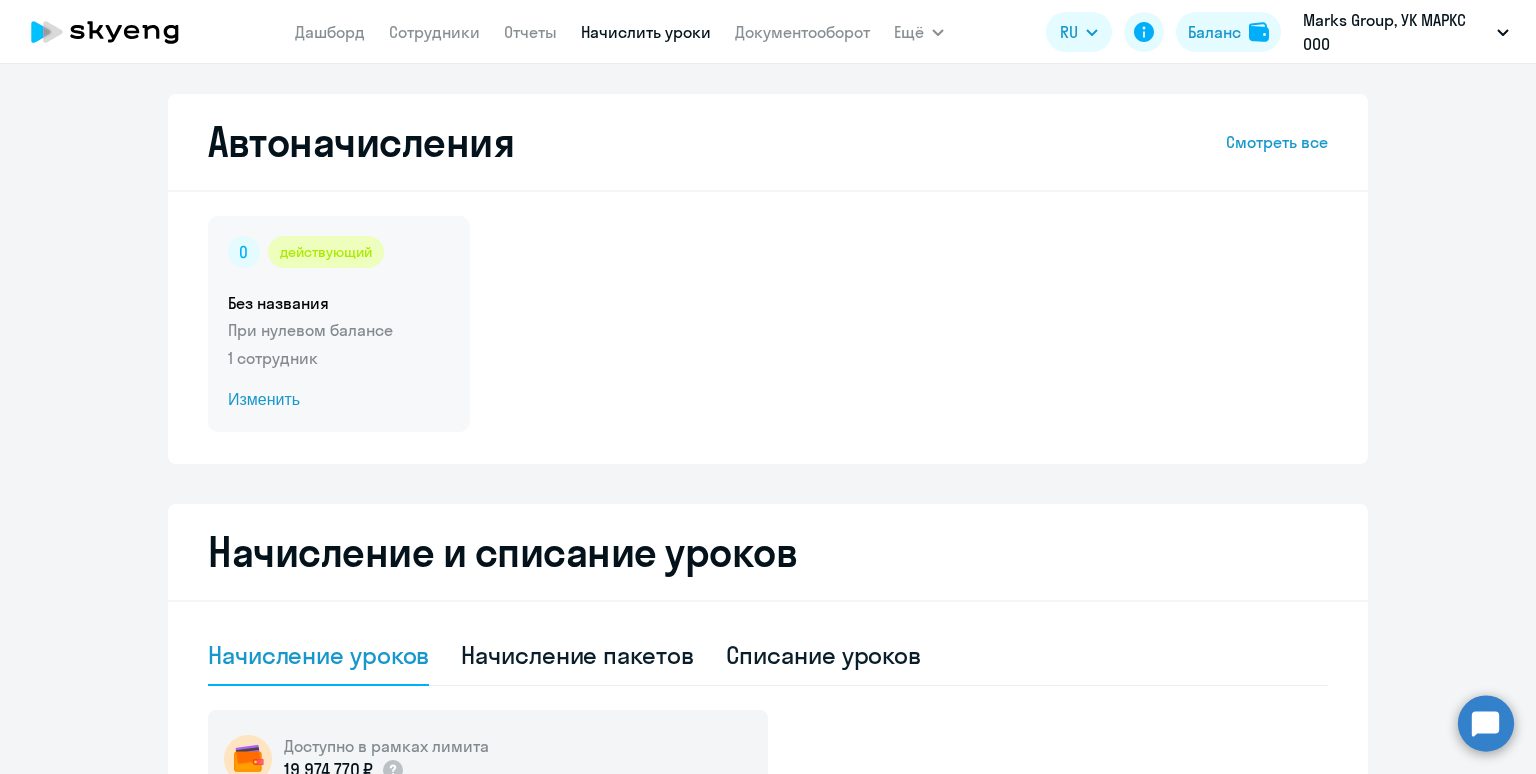 click on "При нулевом балансе" 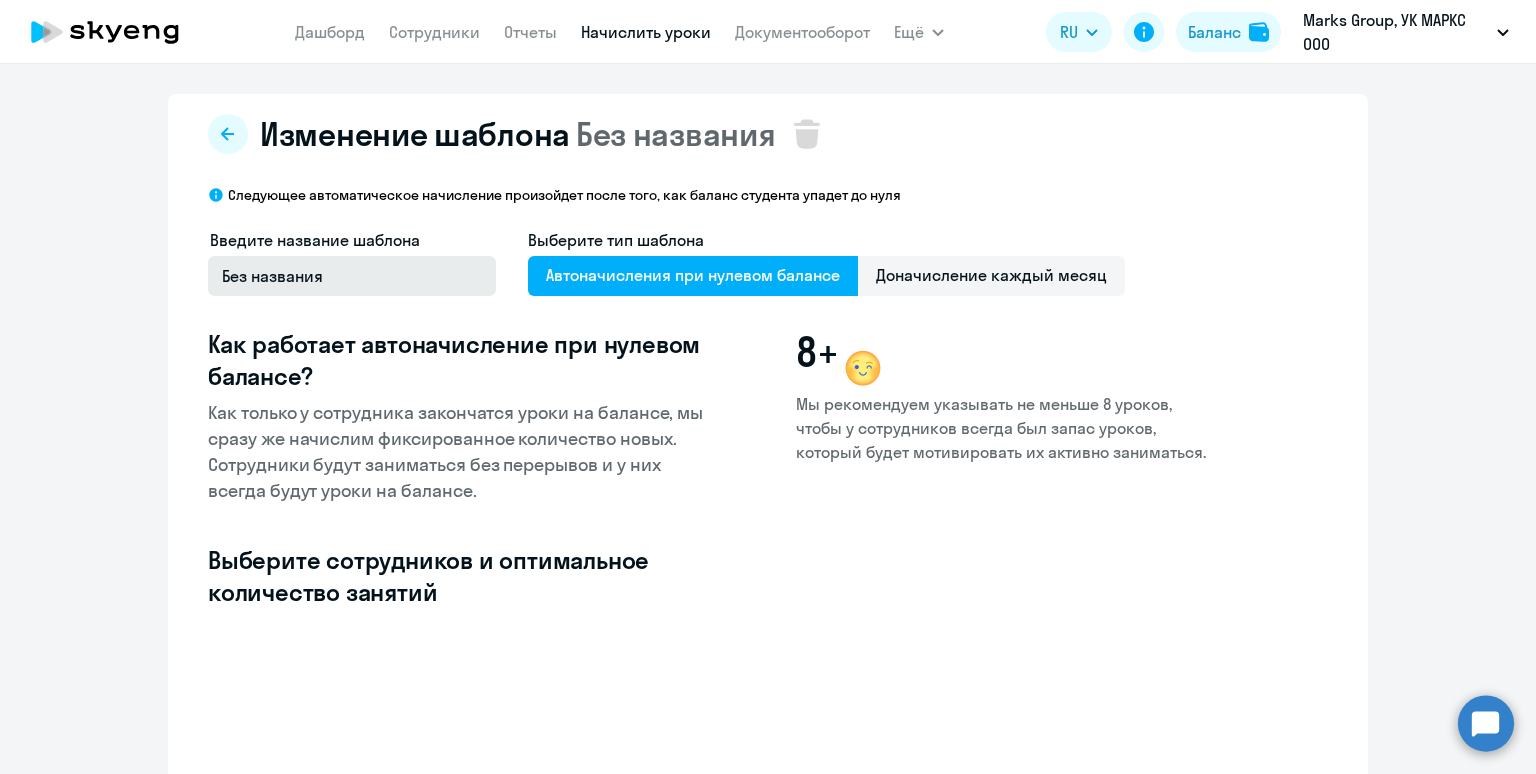 select on "10" 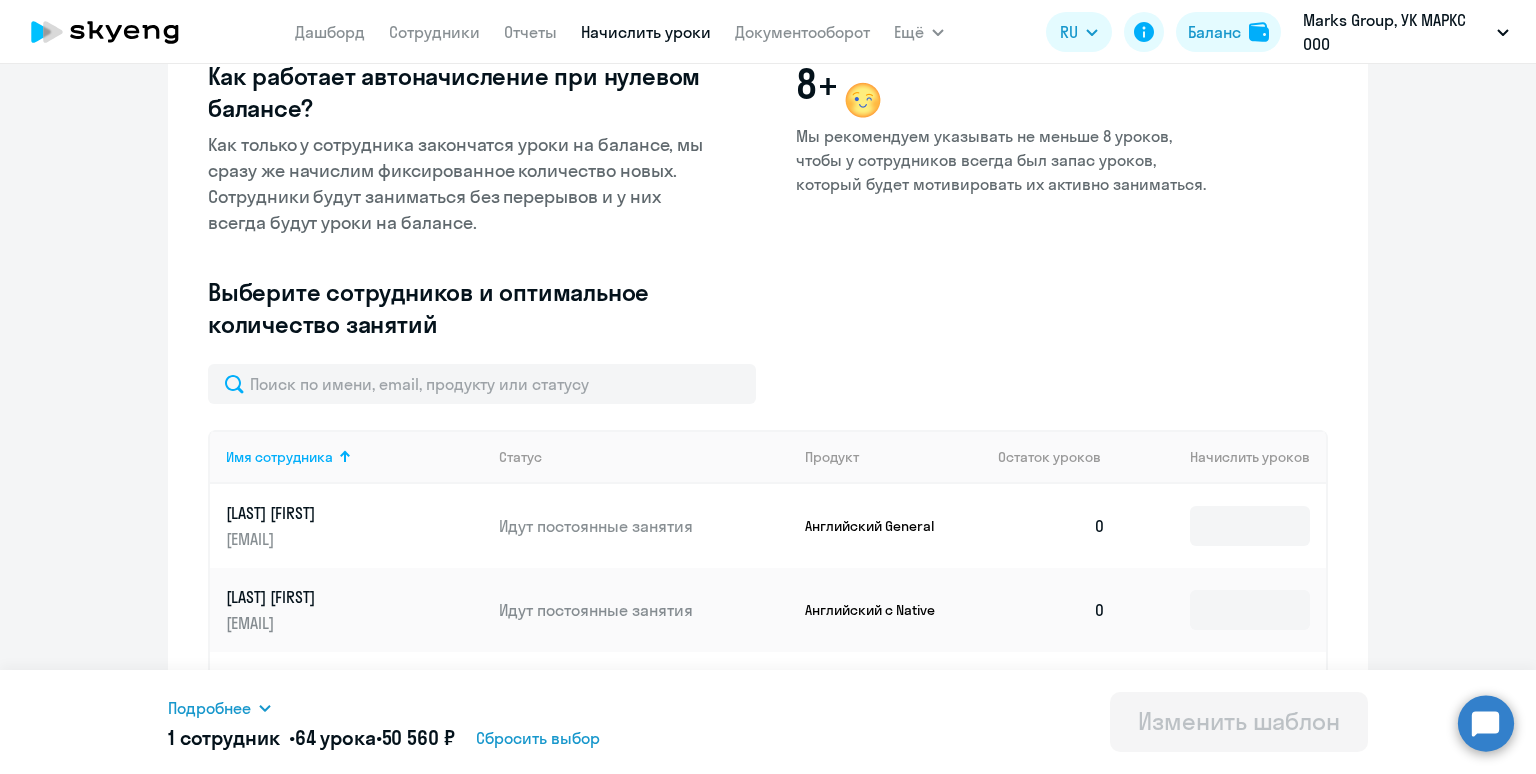 scroll, scrollTop: 375, scrollLeft: 0, axis: vertical 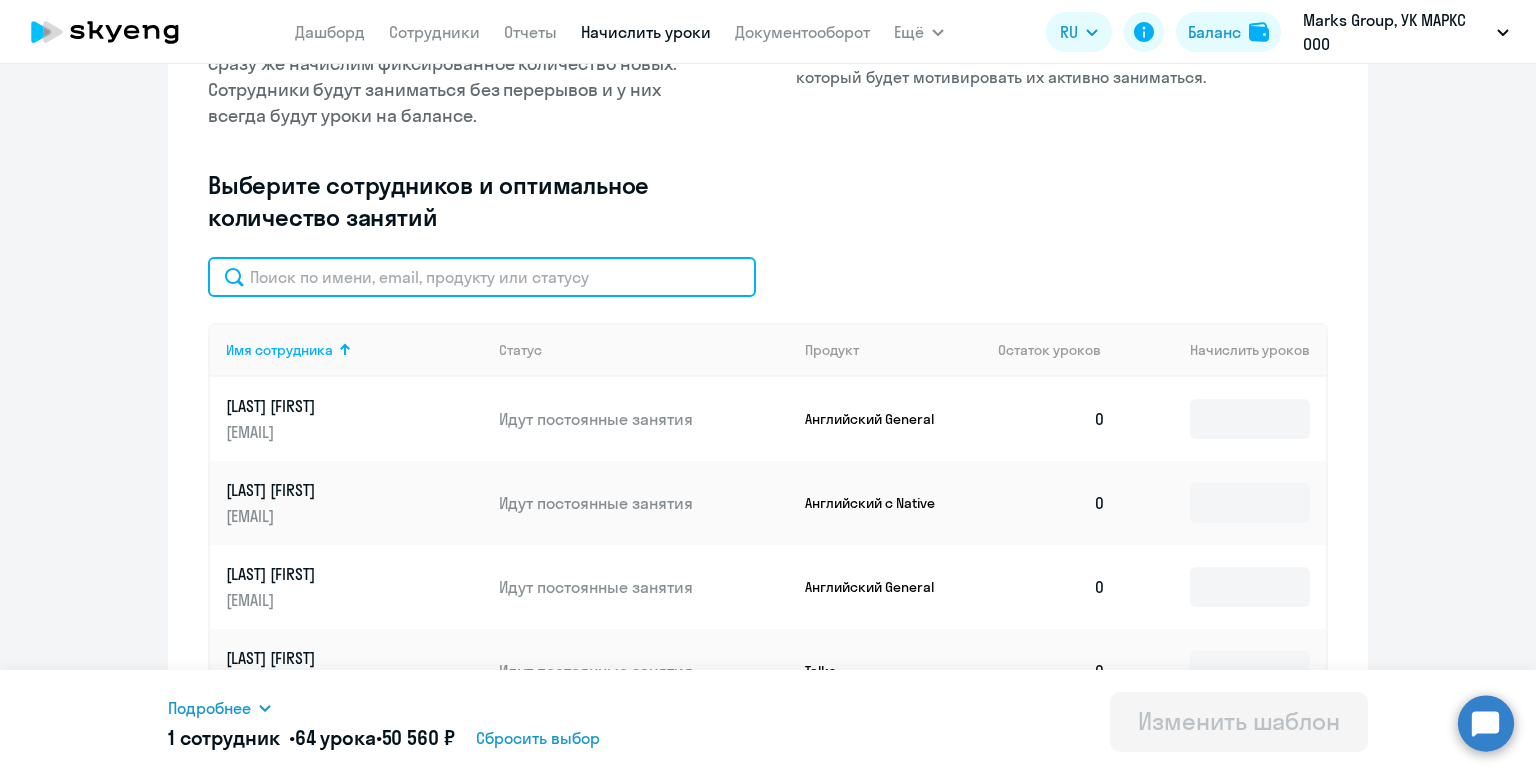 click 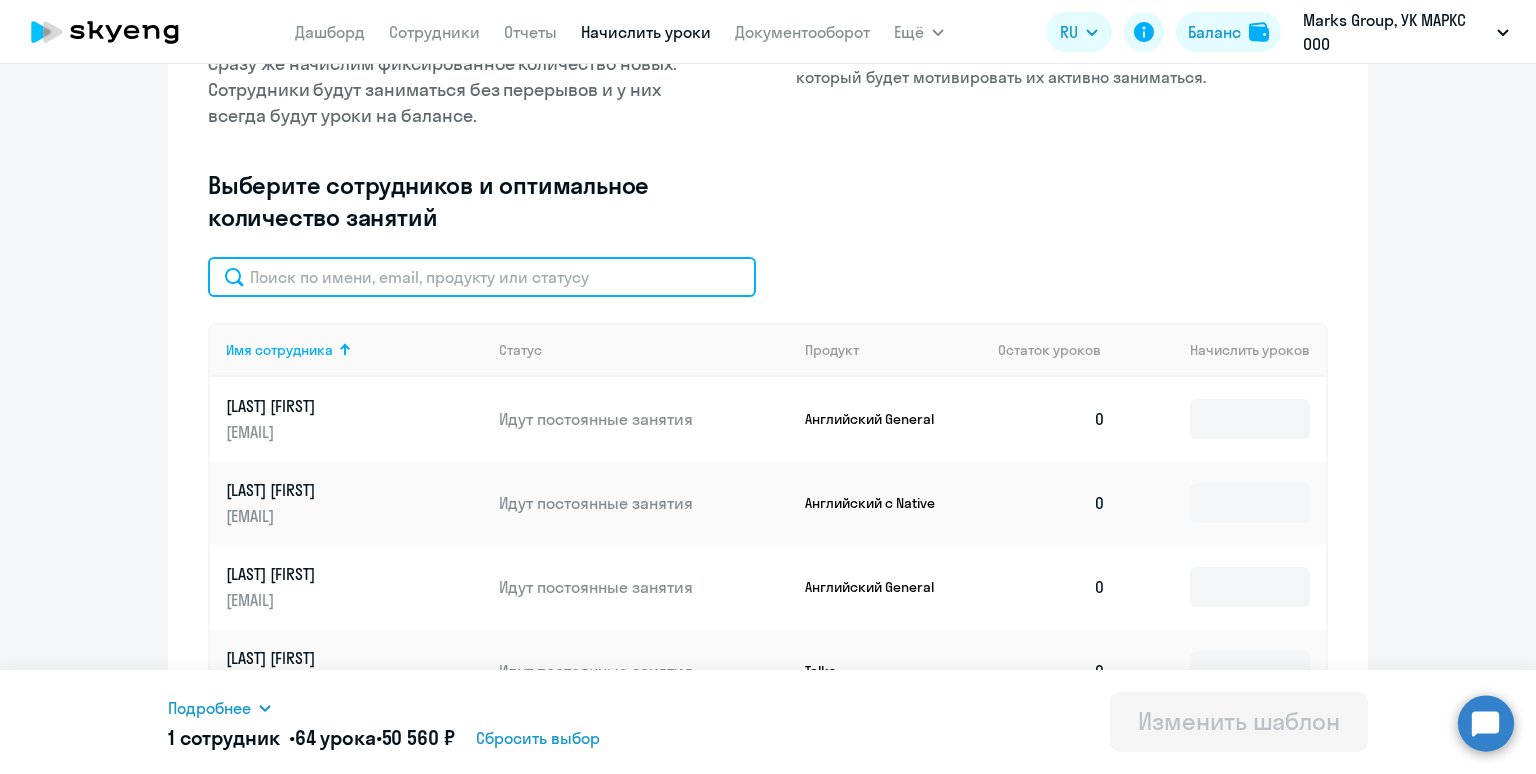 paste on "omelyanchuk@marksgroup.ru" 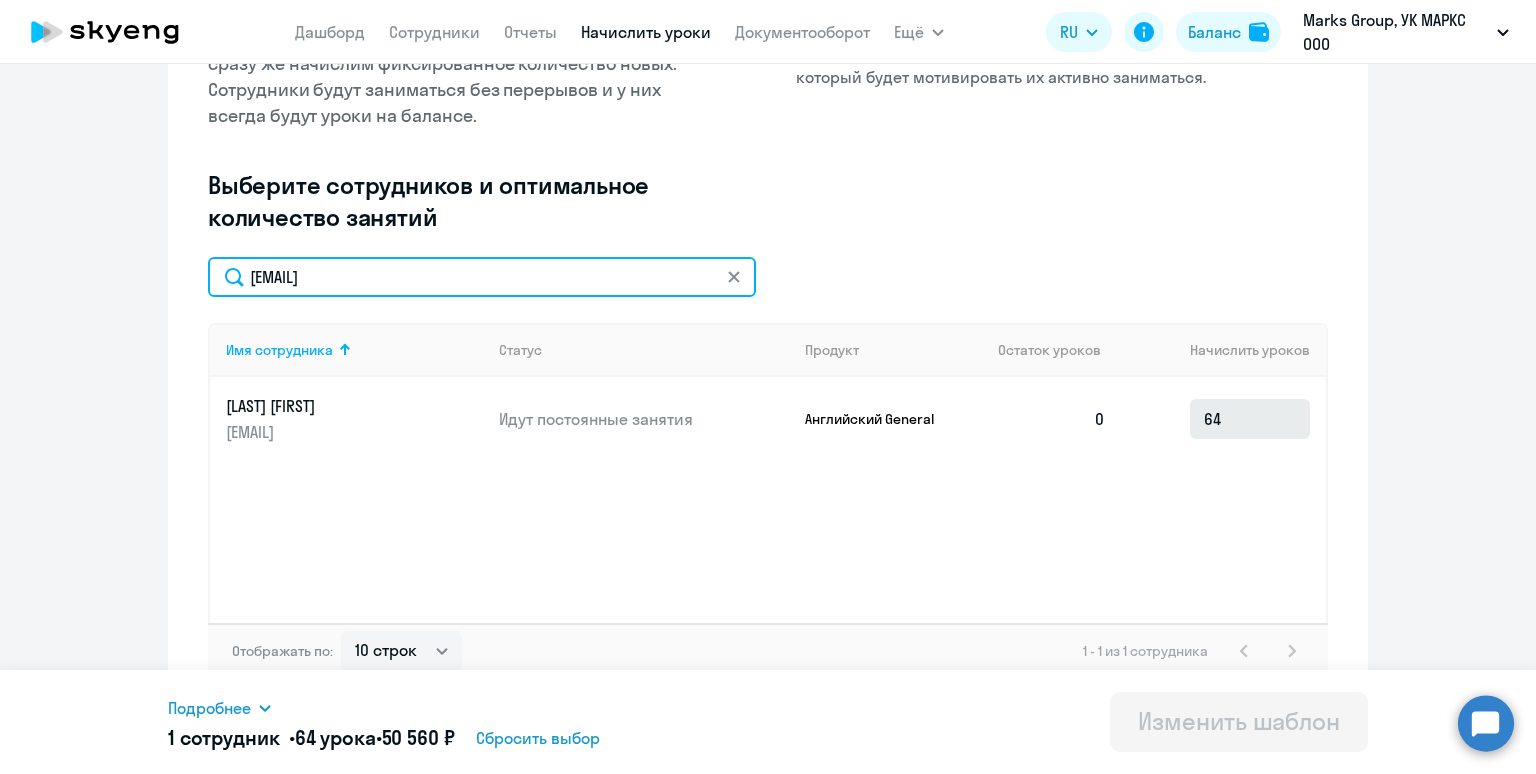 type on "omelyanchuk@marksgroup.ru" 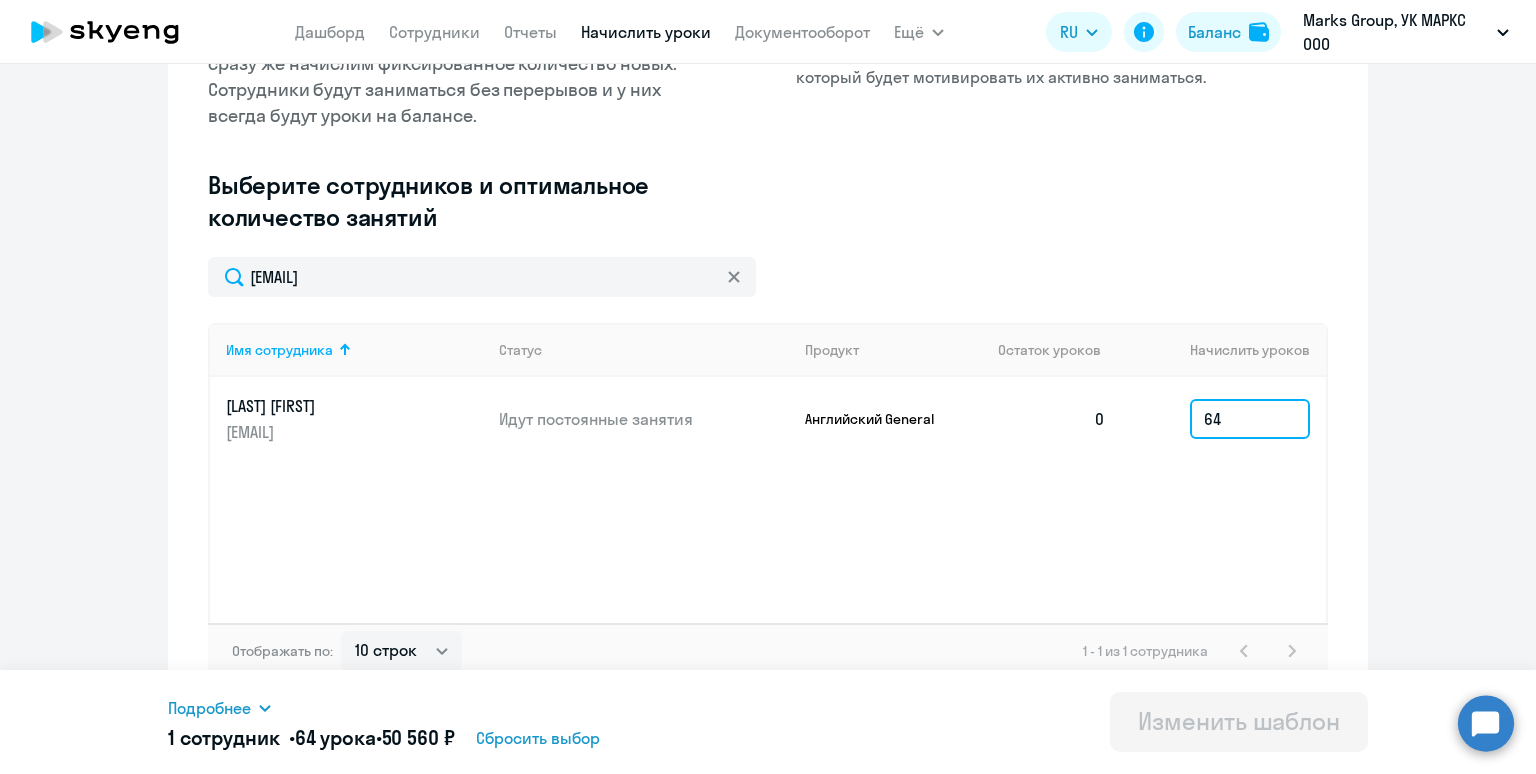 click on "64" 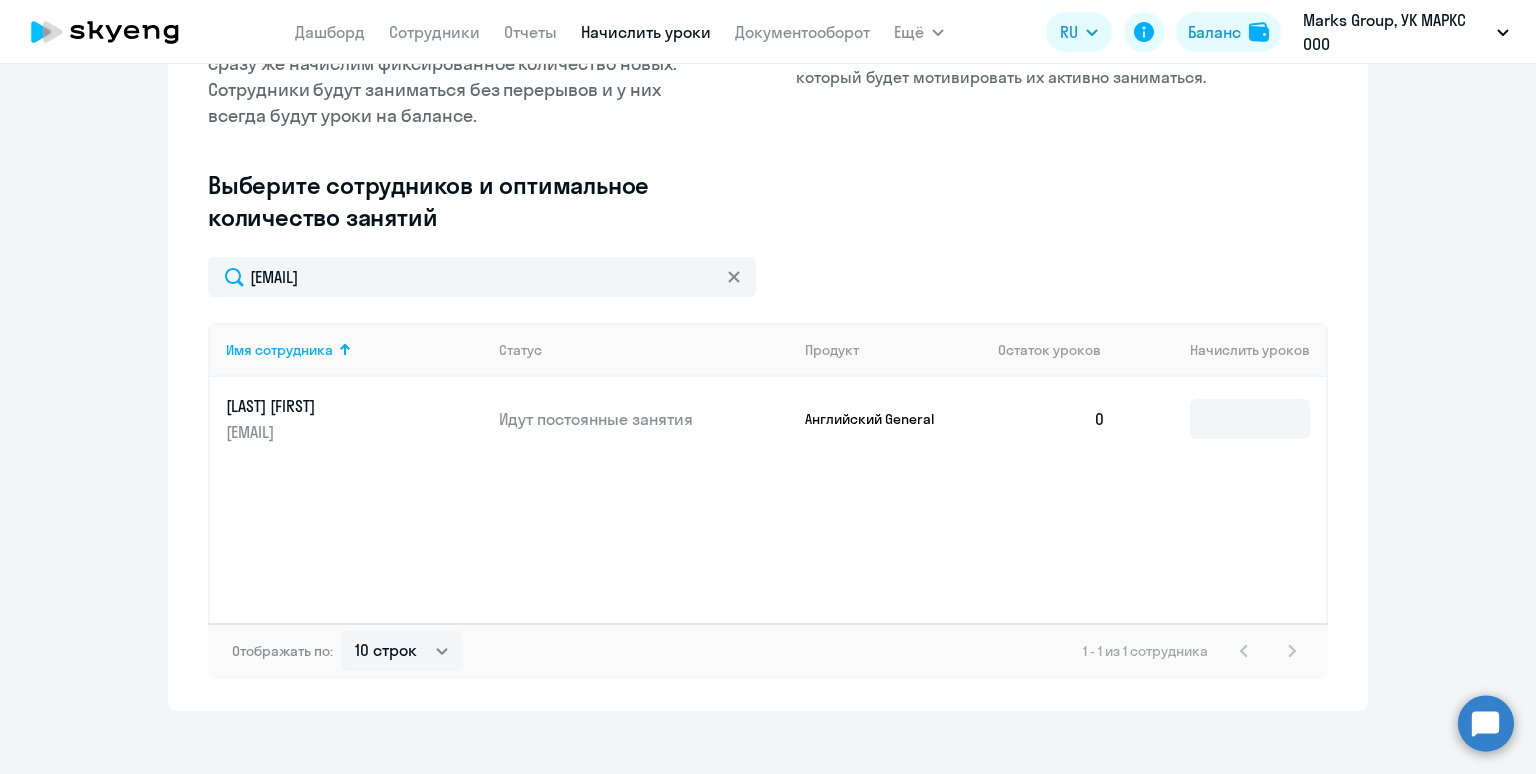 click on "Имя сотрудника   Статус   Продукт   Остаток уроков   Начислить уроков  Омелянчук Стелла omelyanchuk@marksgroup.ru Идут постоянные занятия Английский General  0" 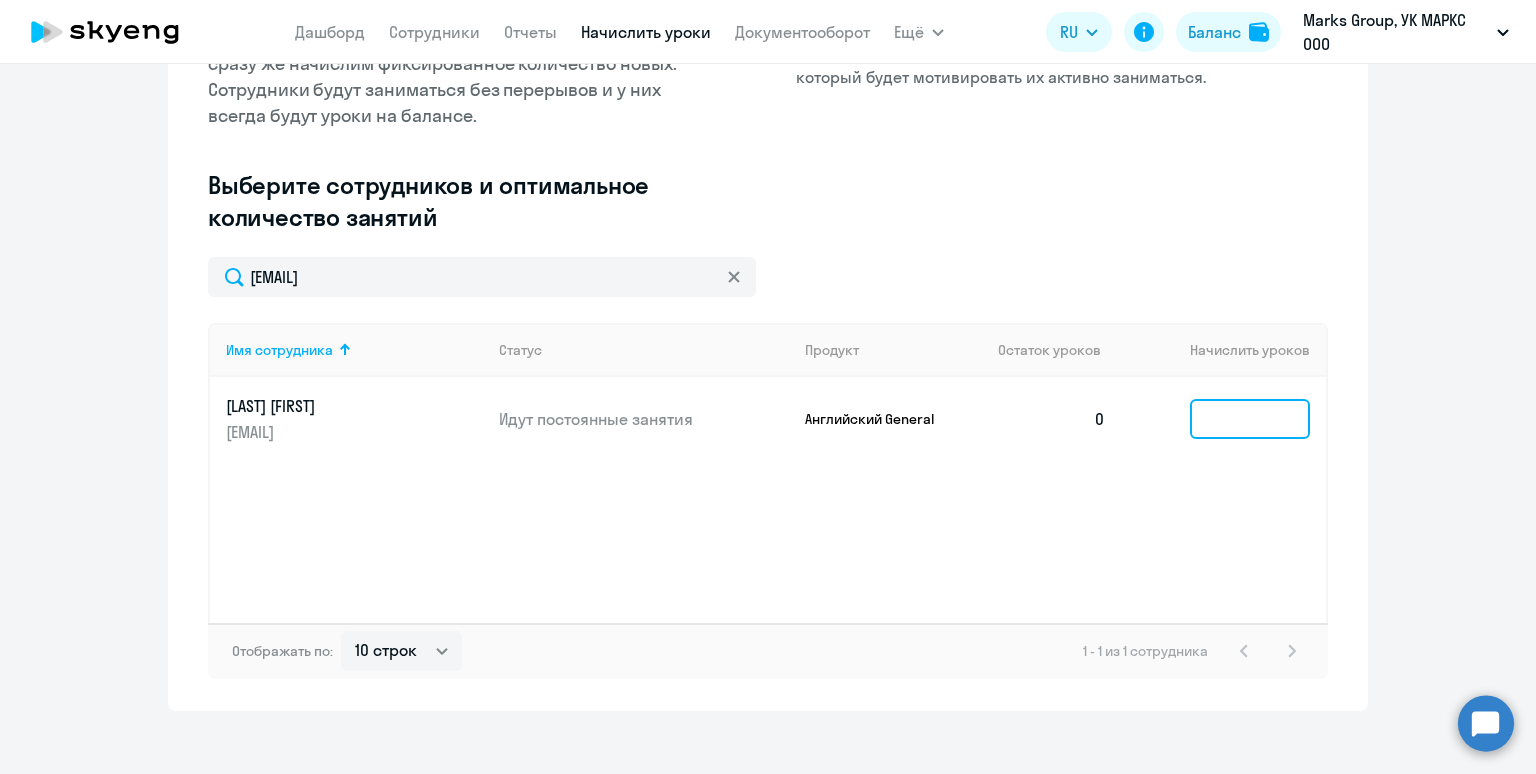 click 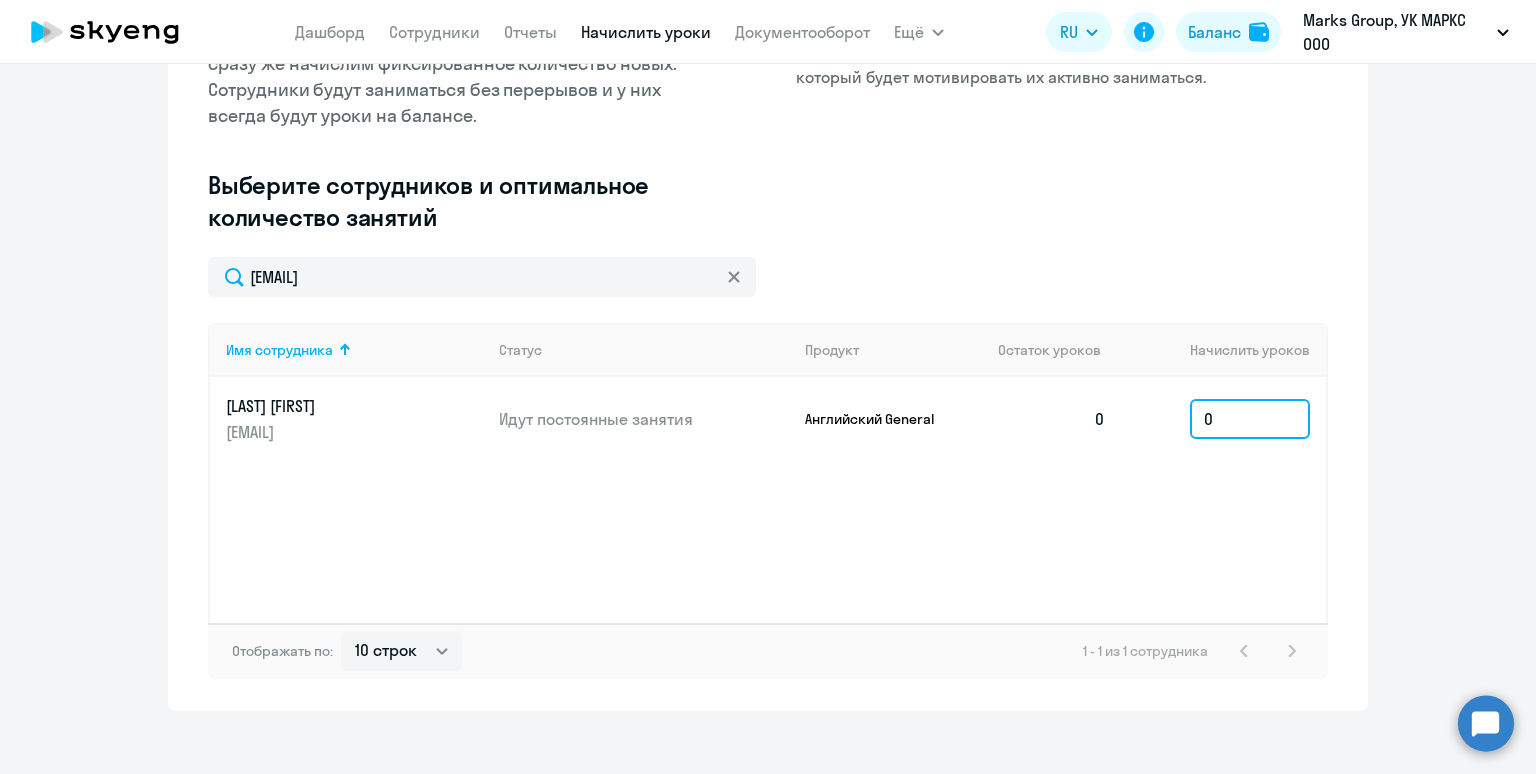 type on "0" 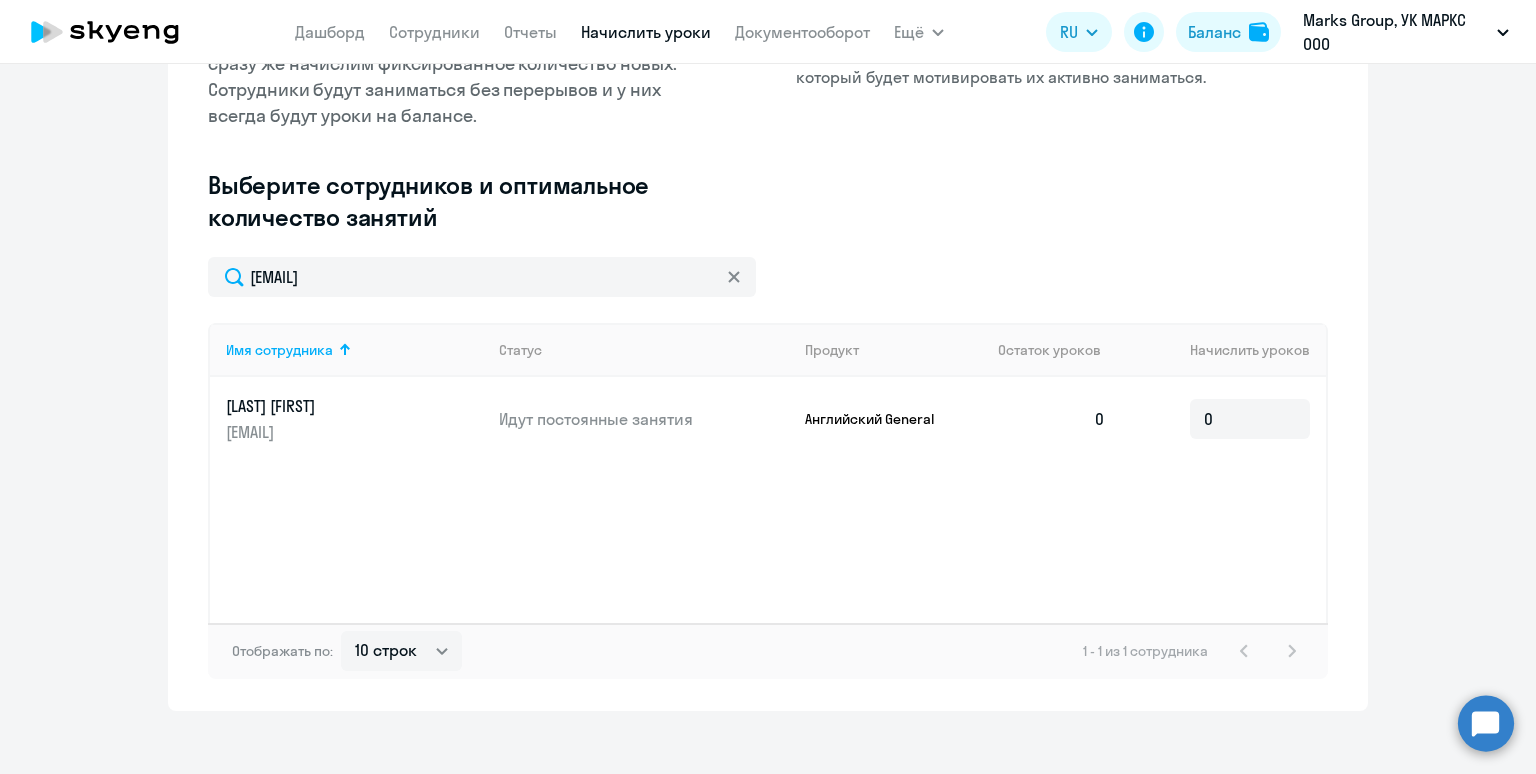 click on "Имя сотрудника   Статус   Продукт   Остаток уроков   Начислить уроков  Омелянчук Стелла omelyanchuk@marksgroup.ru Идут постоянные занятия Английский General  0  0" 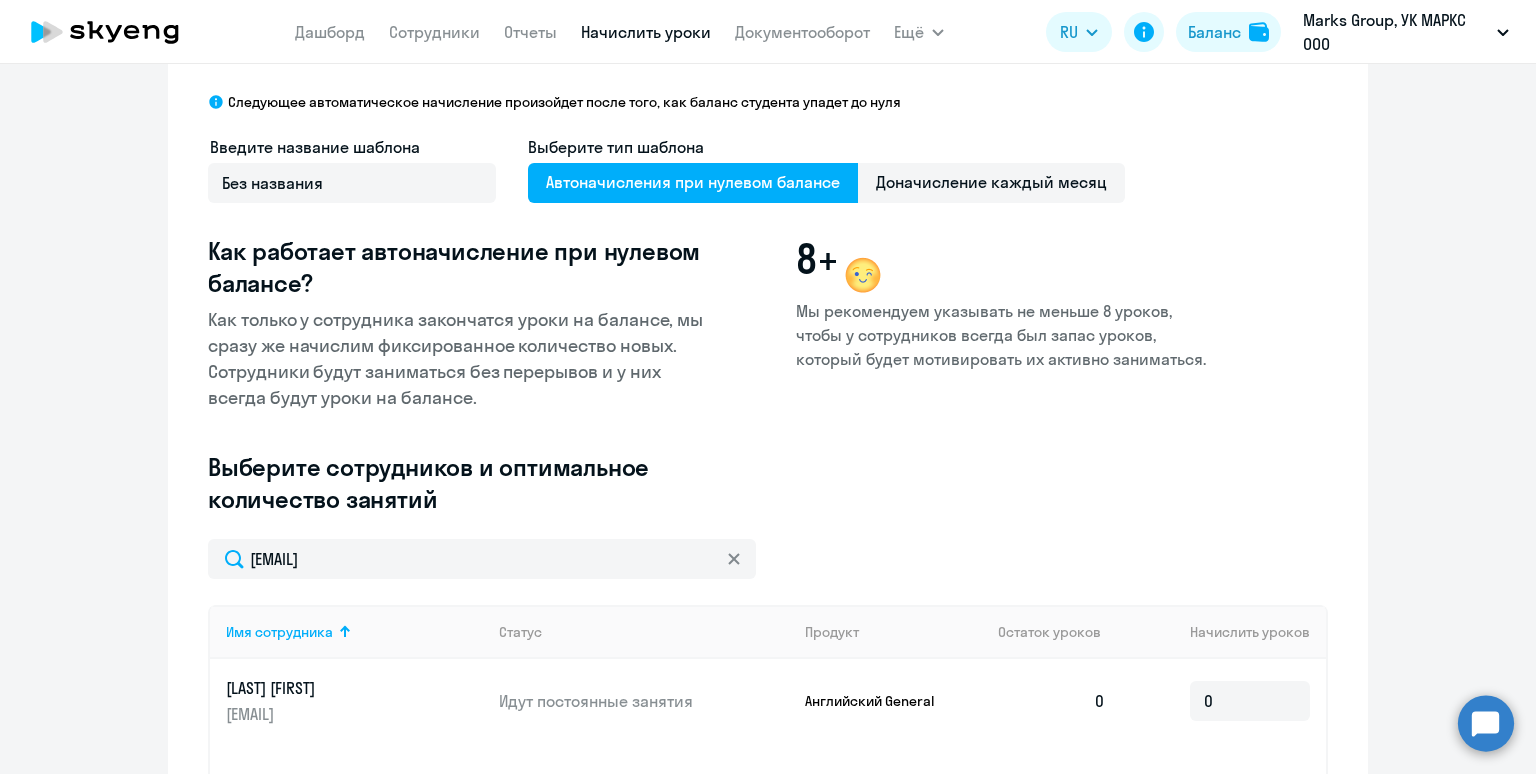 scroll, scrollTop: 1, scrollLeft: 0, axis: vertical 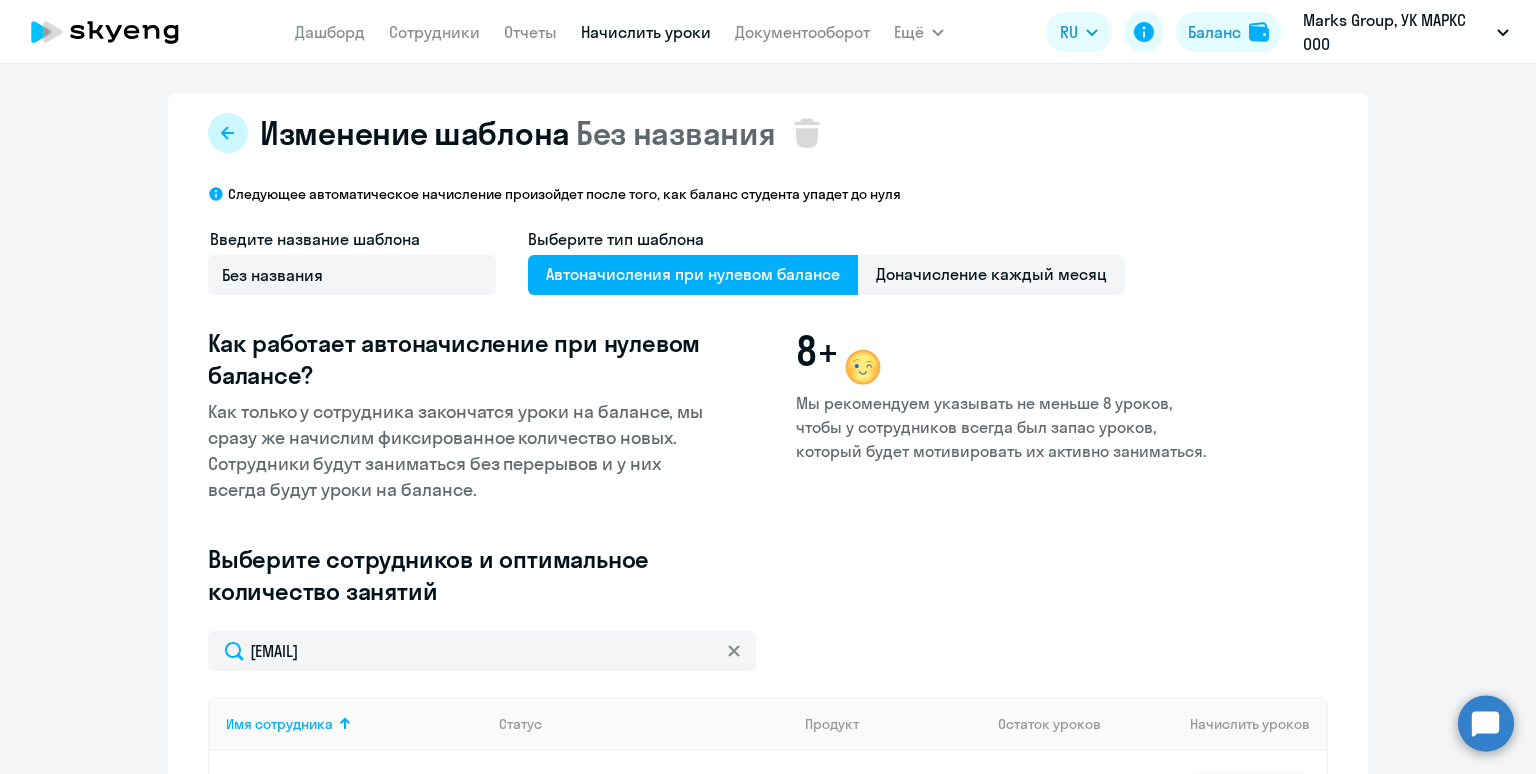 click 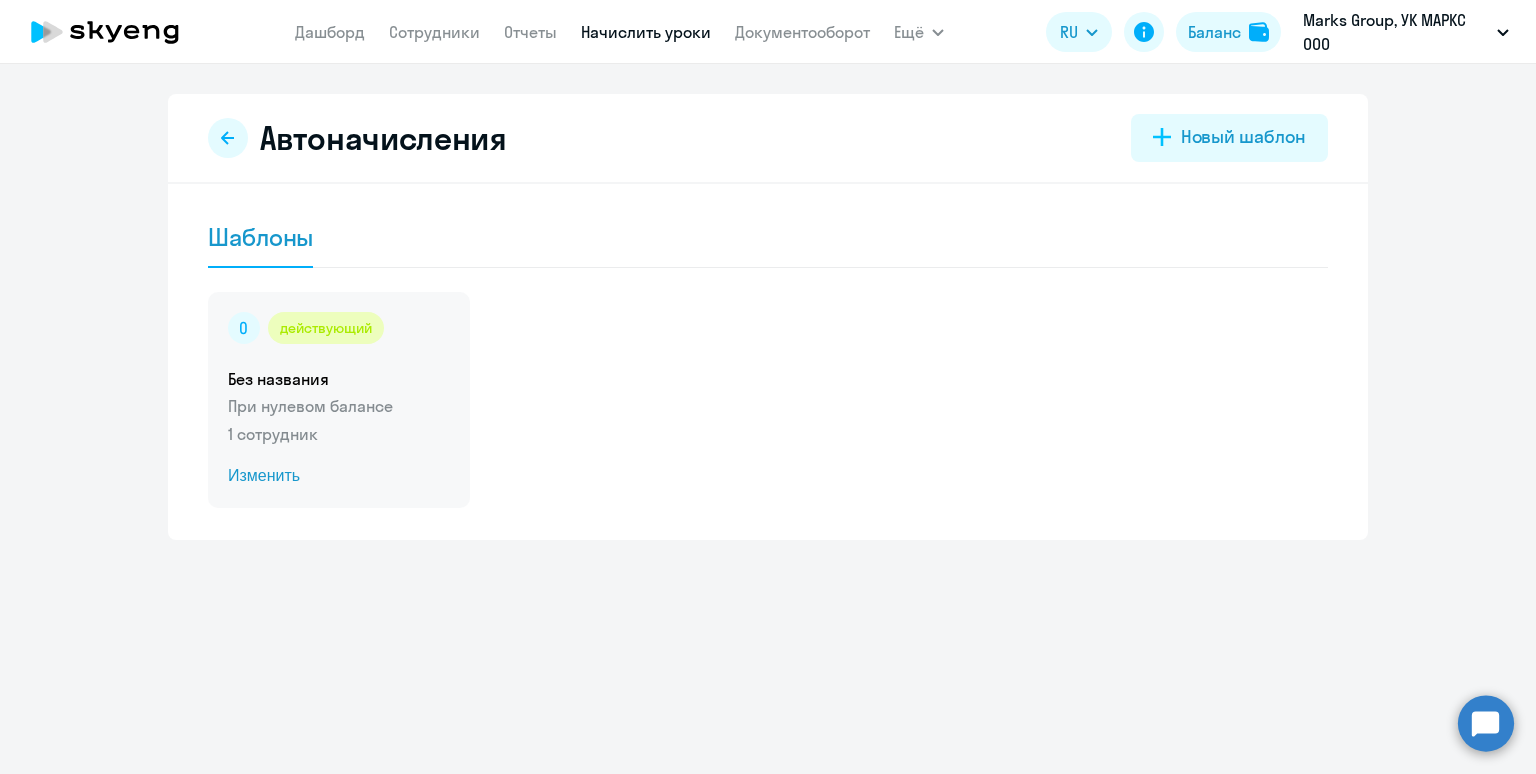 click on "1 сотрудник" 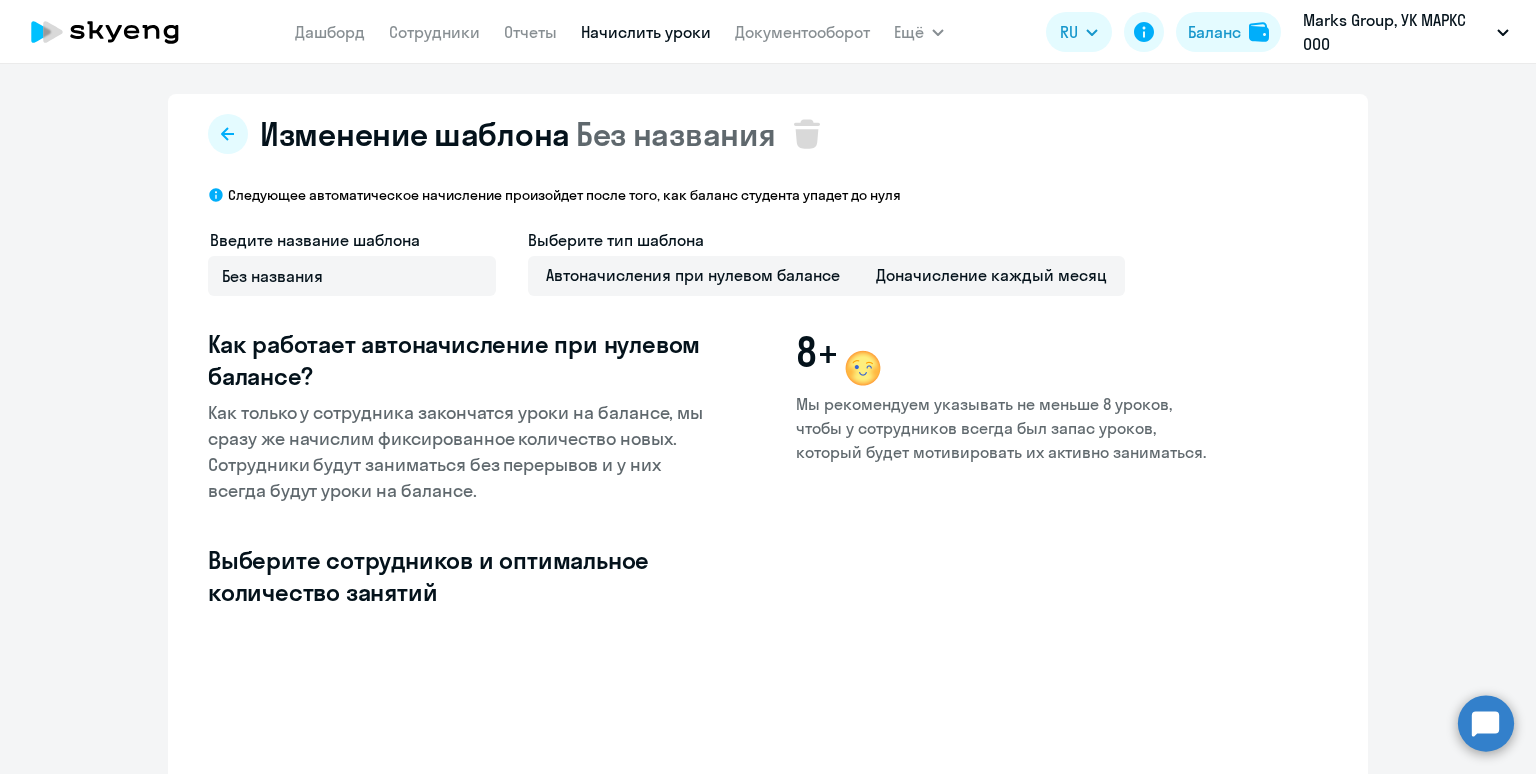 select on "10" 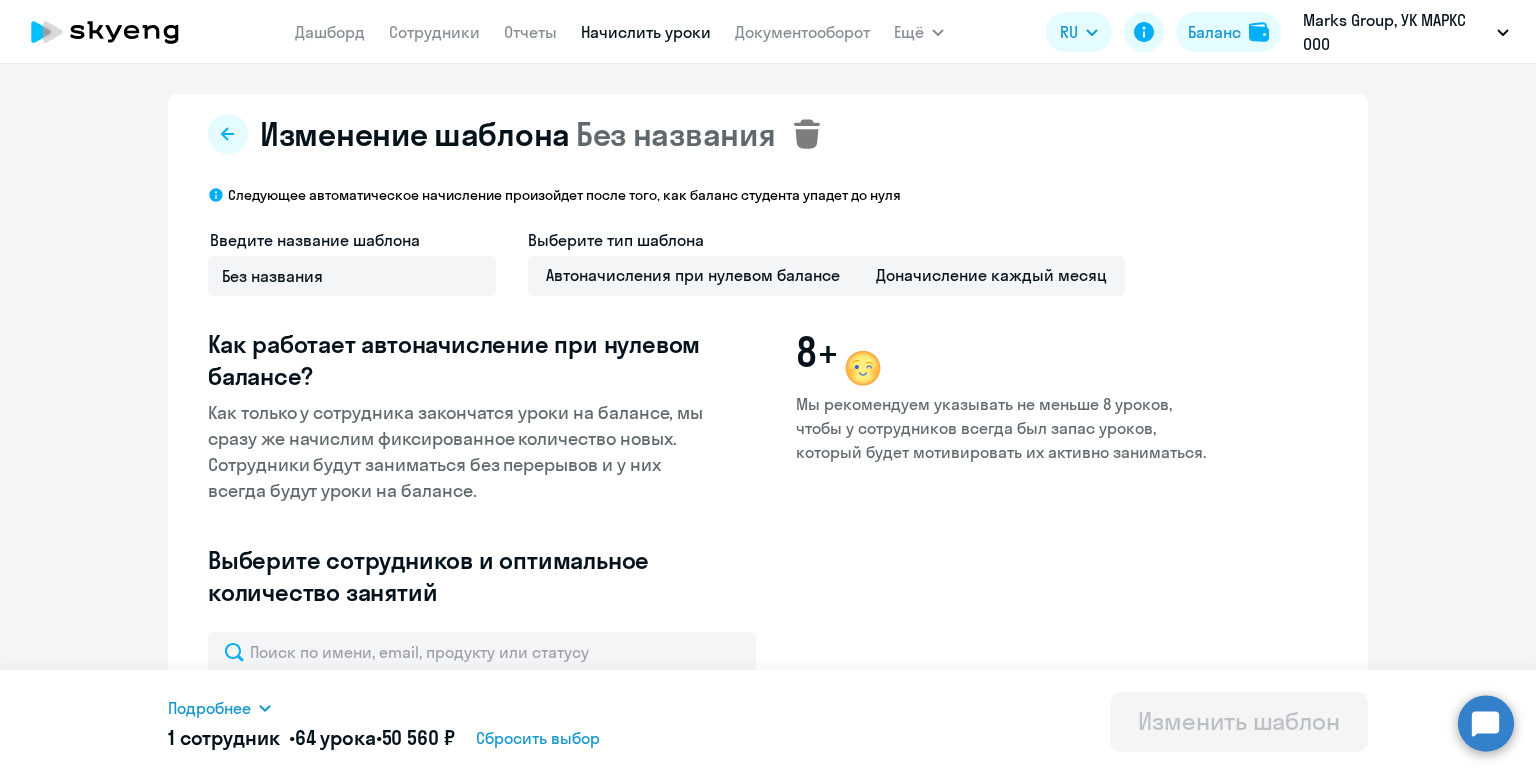 click 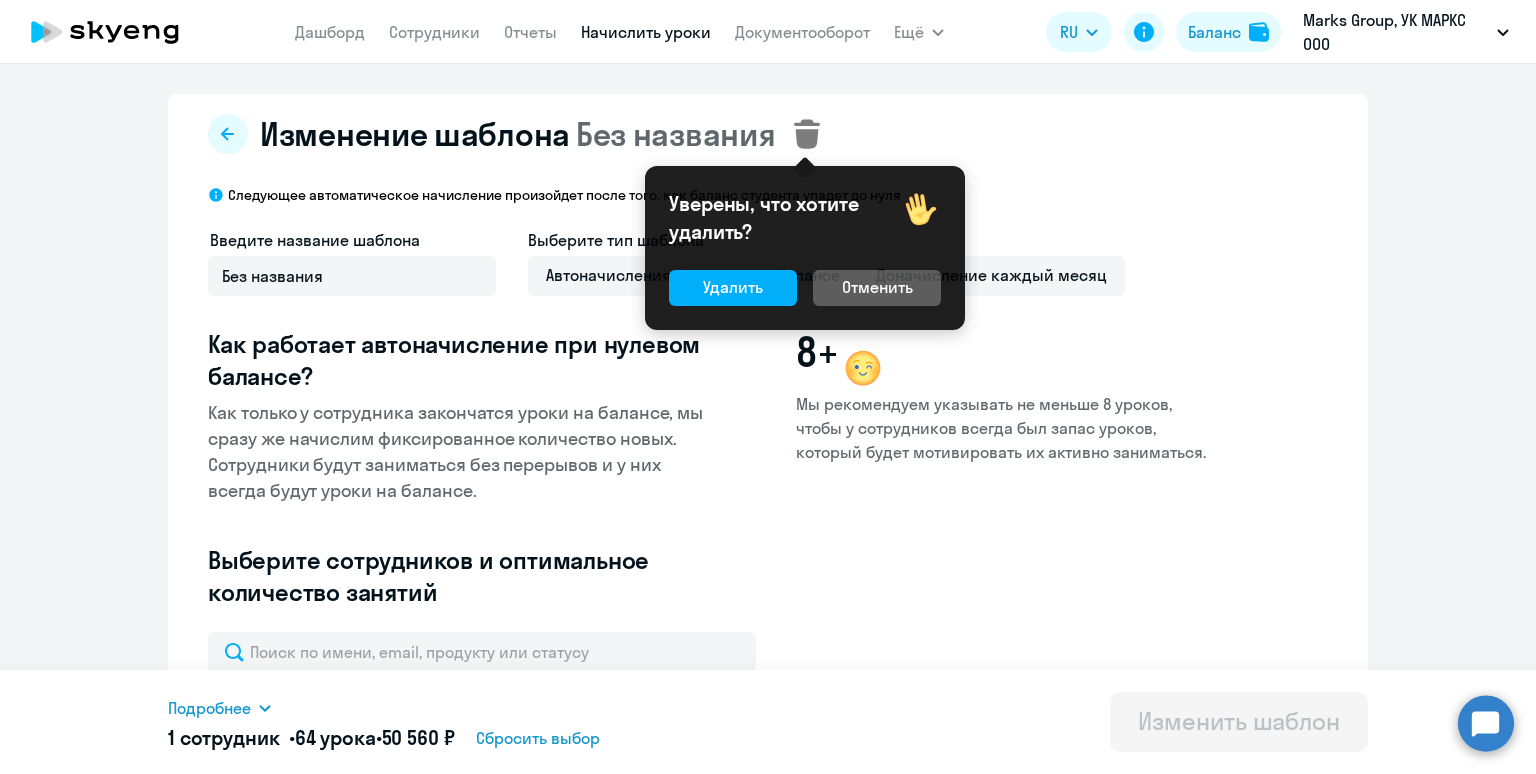 click on "Уверены, что хотите удалить? Удалить Отменить" at bounding box center [805, 248] 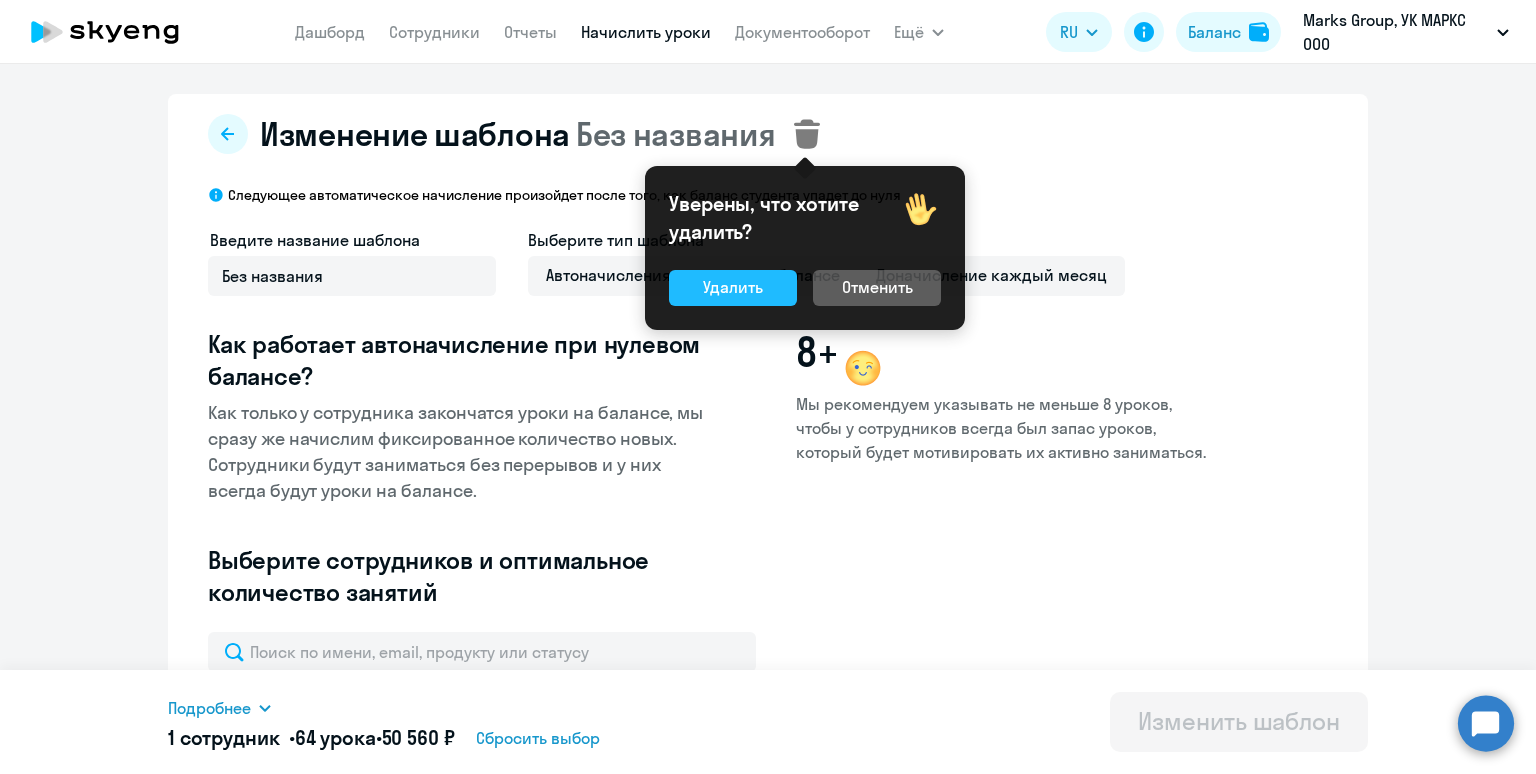 click on "Удалить" at bounding box center [733, 287] 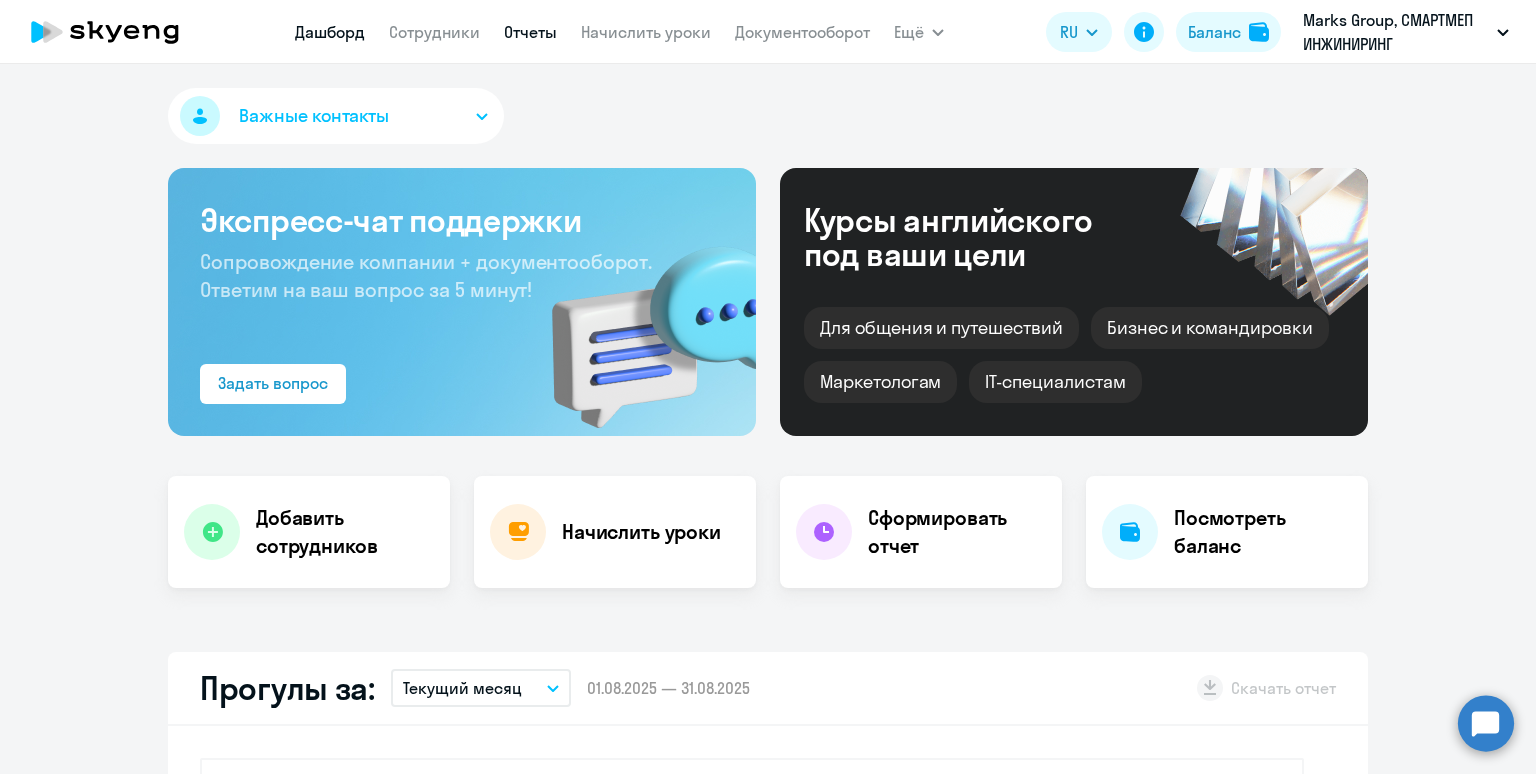 scroll, scrollTop: 0, scrollLeft: 0, axis: both 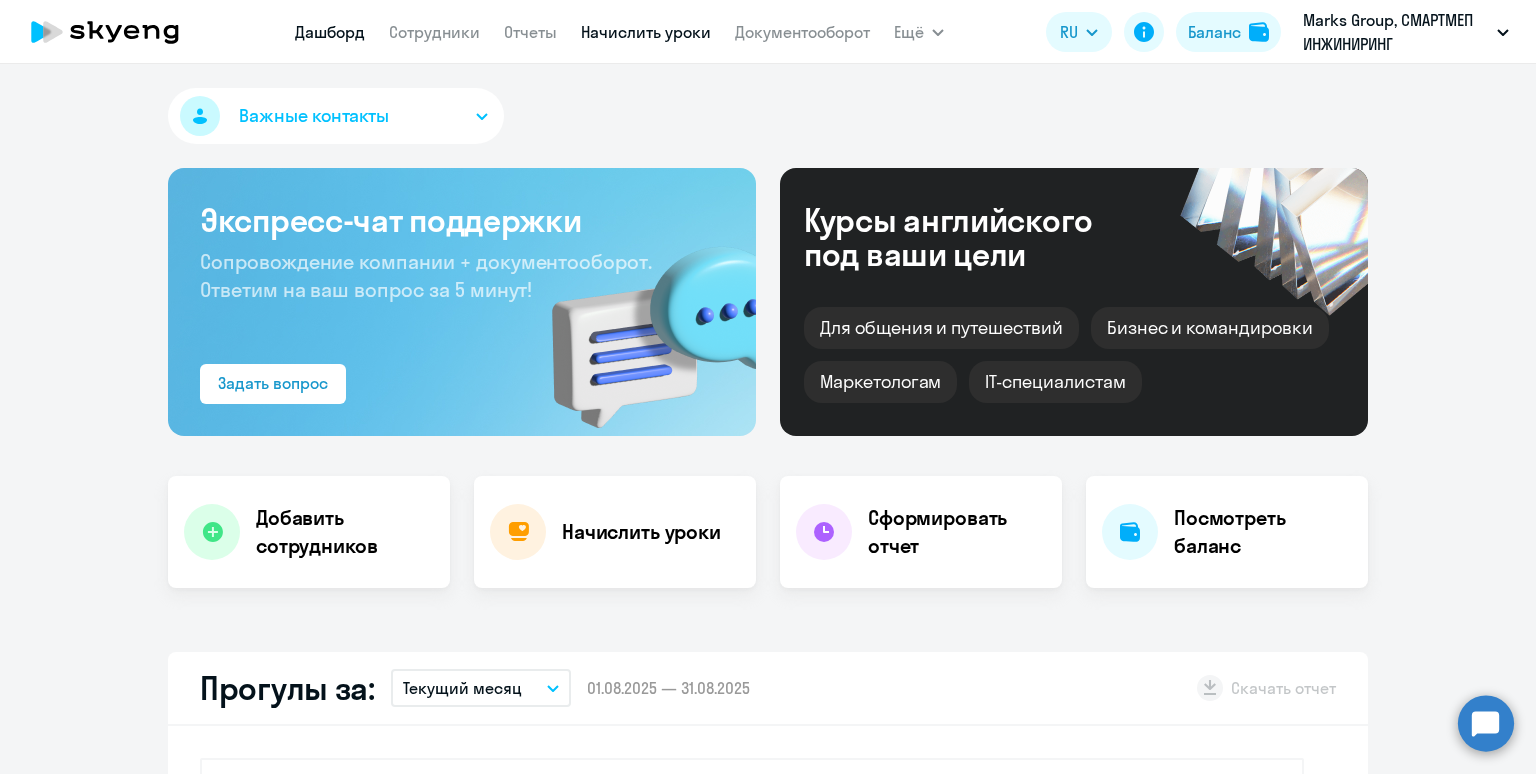 click on "Начислить уроки" at bounding box center [646, 32] 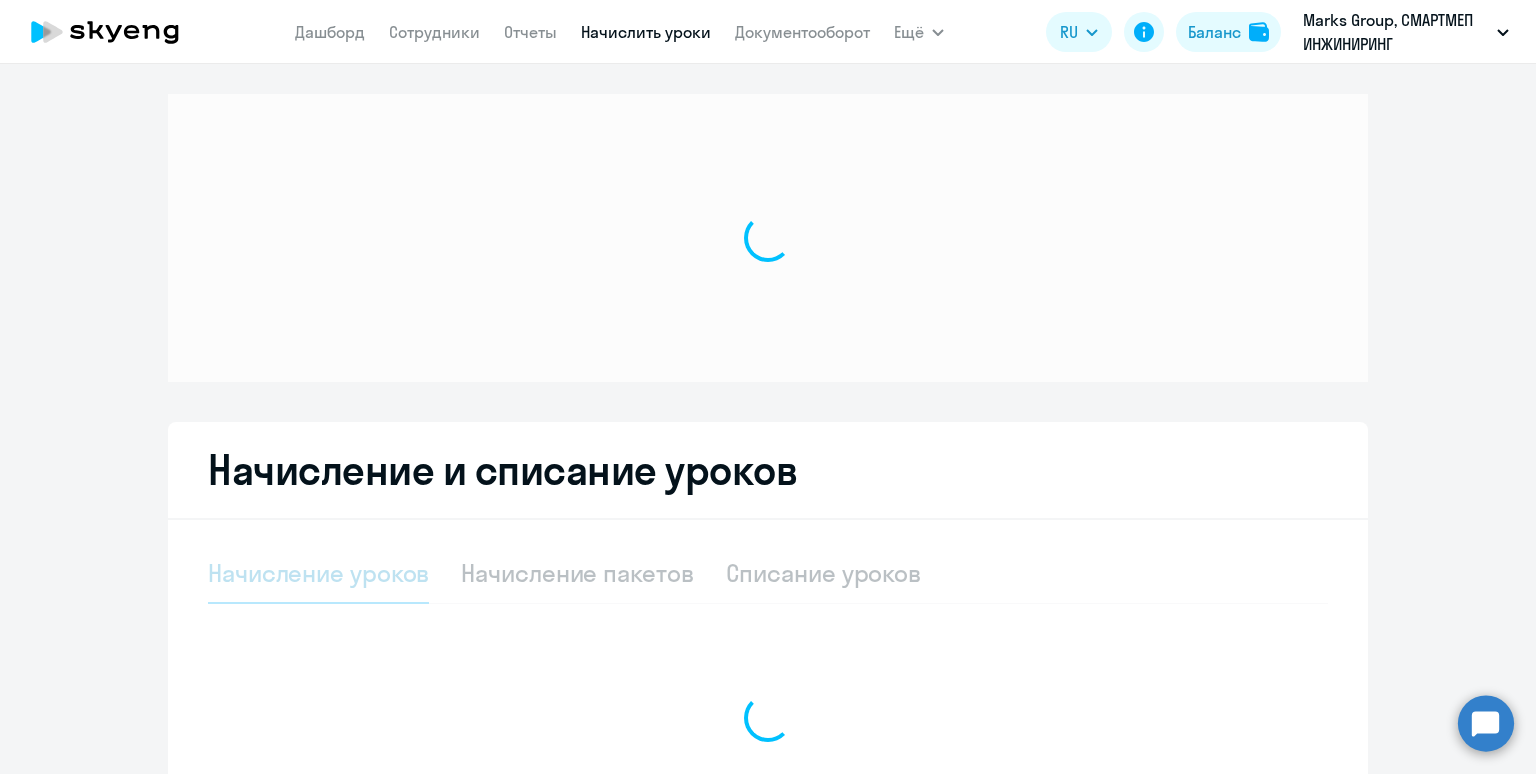 select on "10" 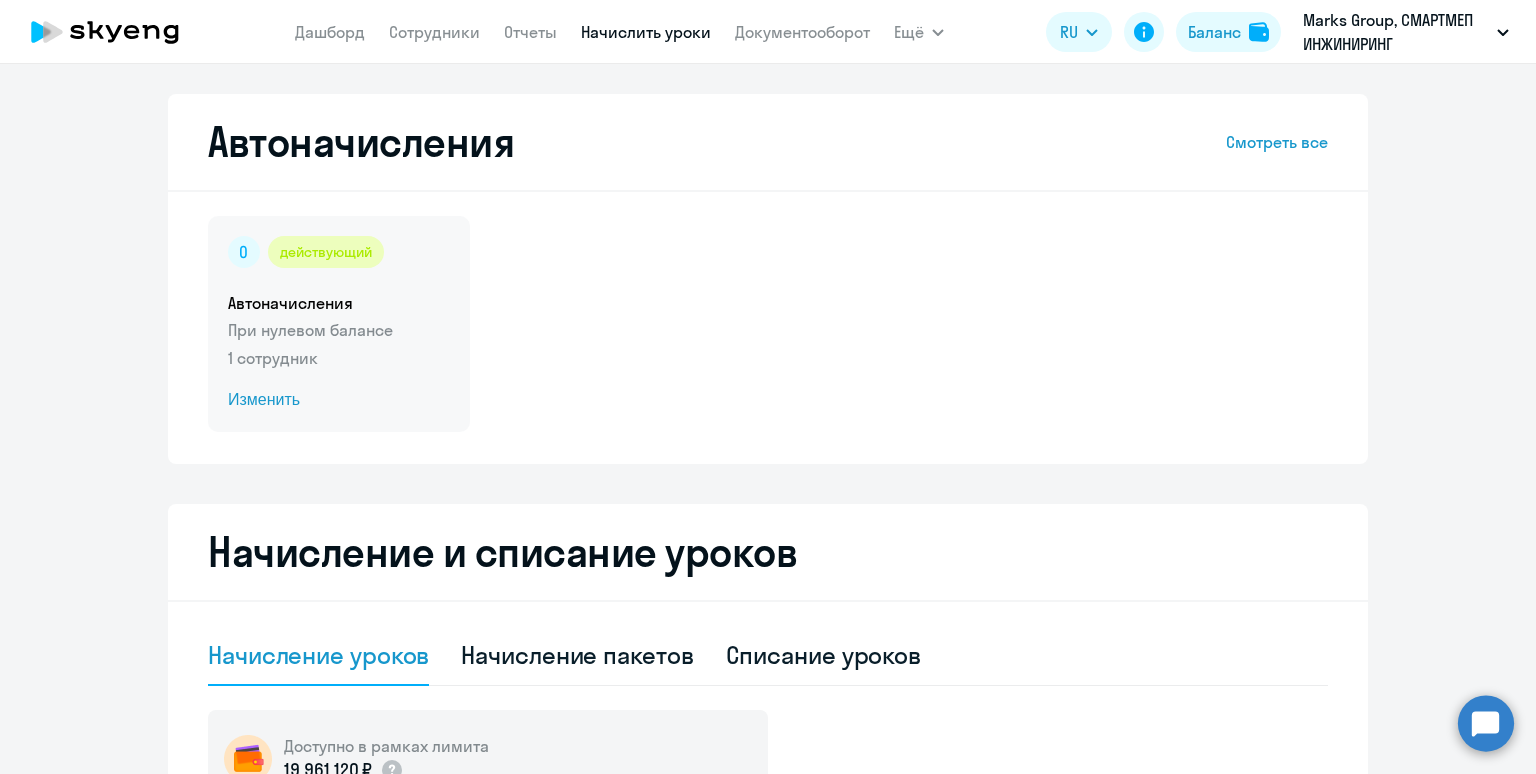 click on "1 сотрудник" 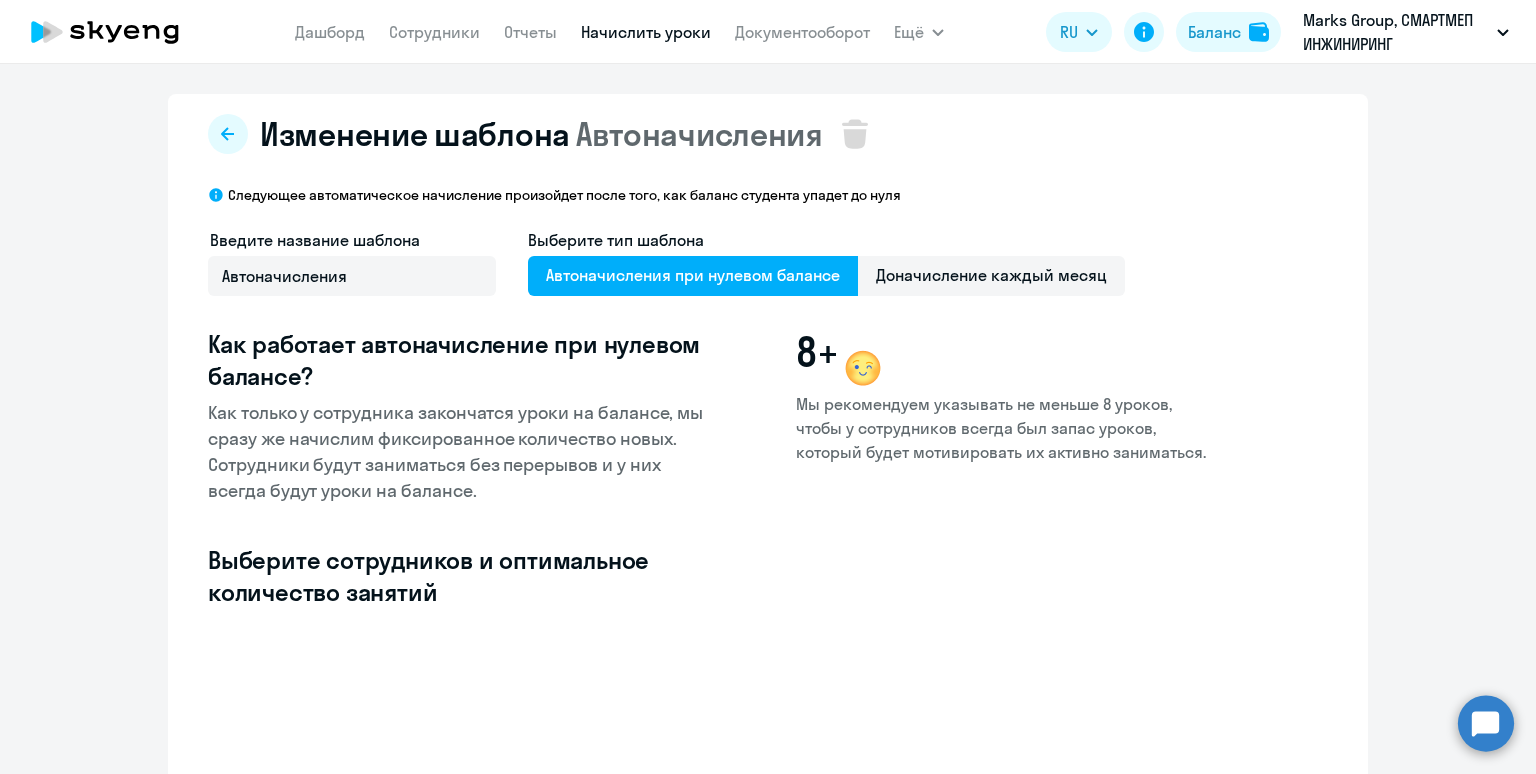 select on "10" 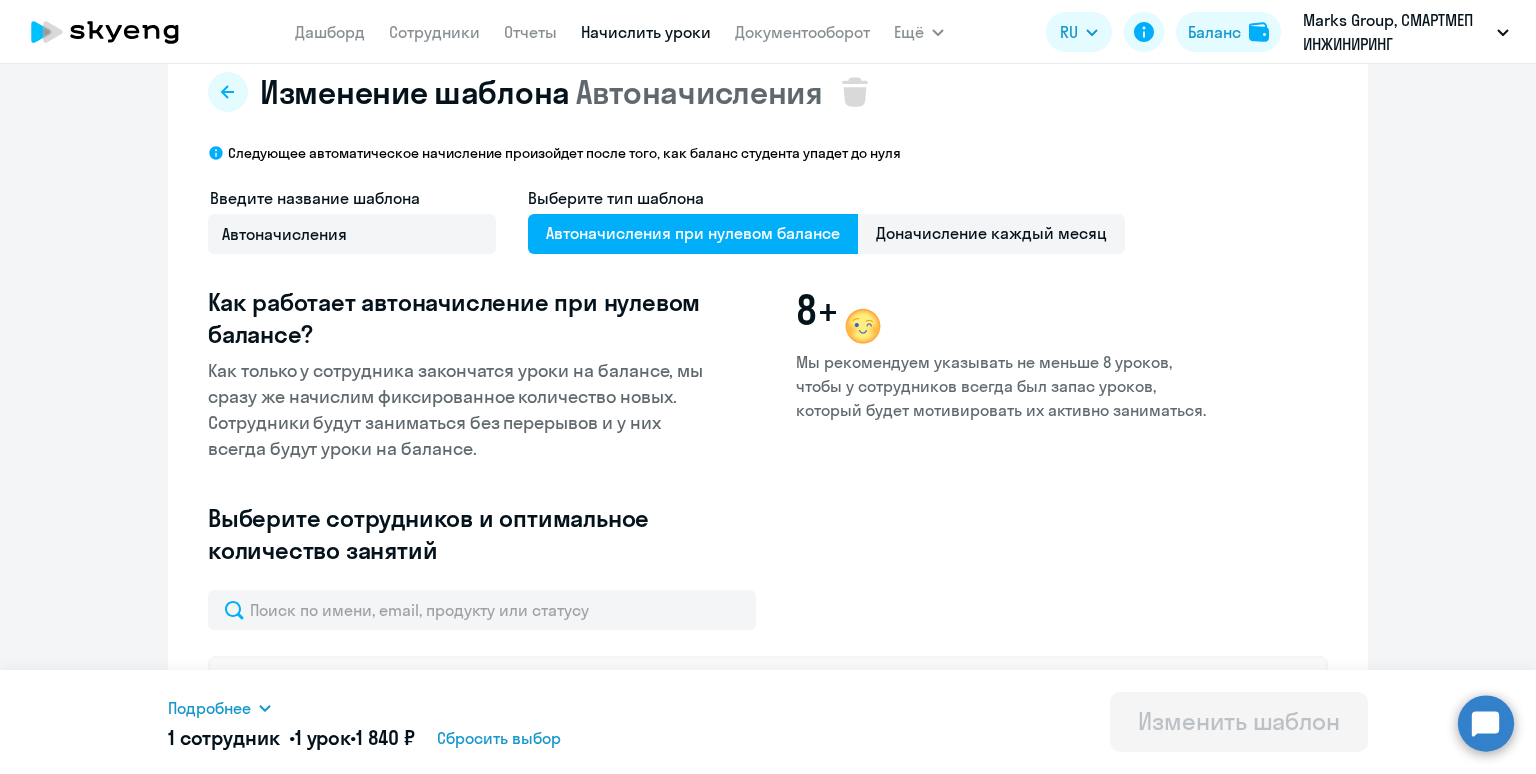 scroll, scrollTop: 0, scrollLeft: 0, axis: both 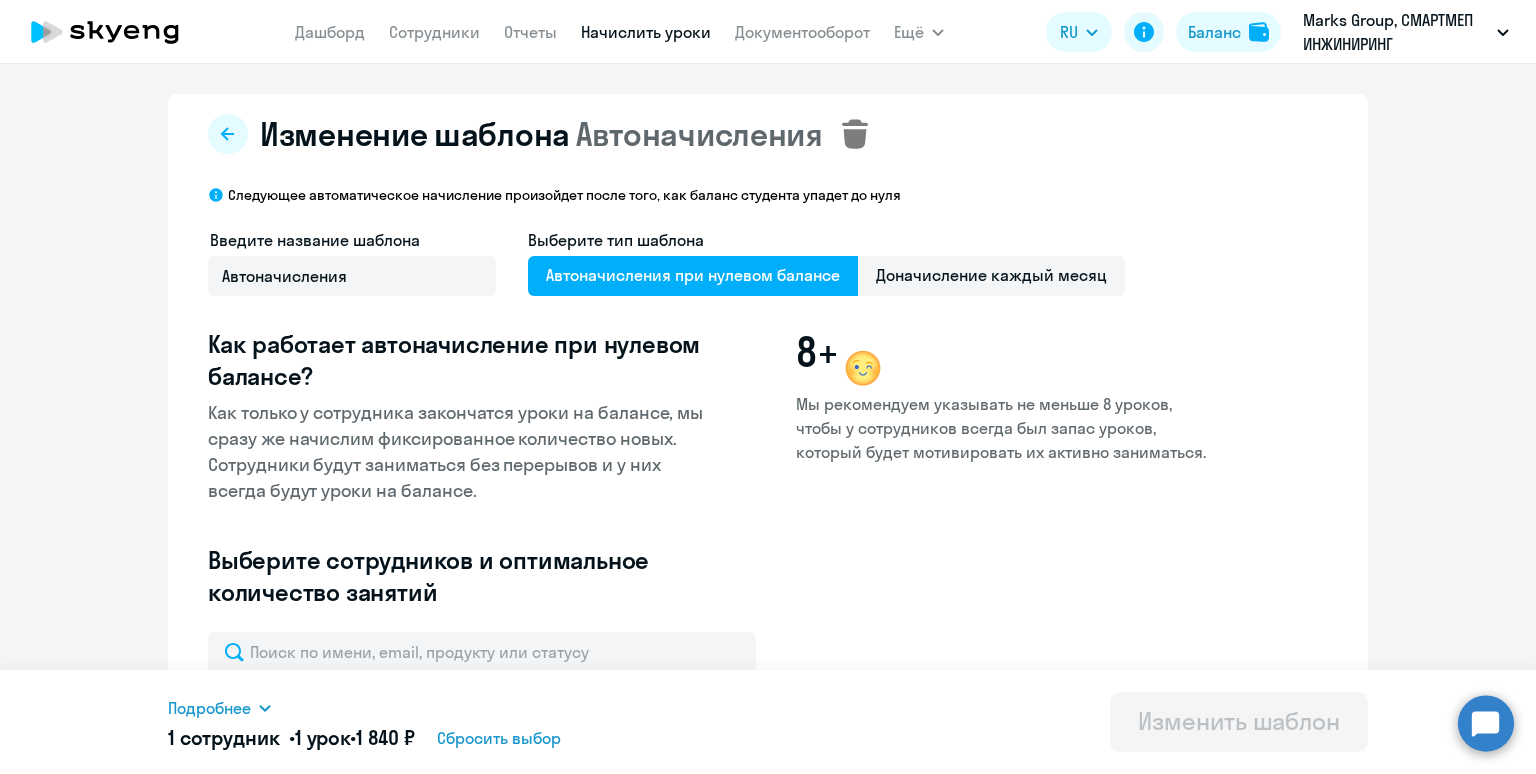 click 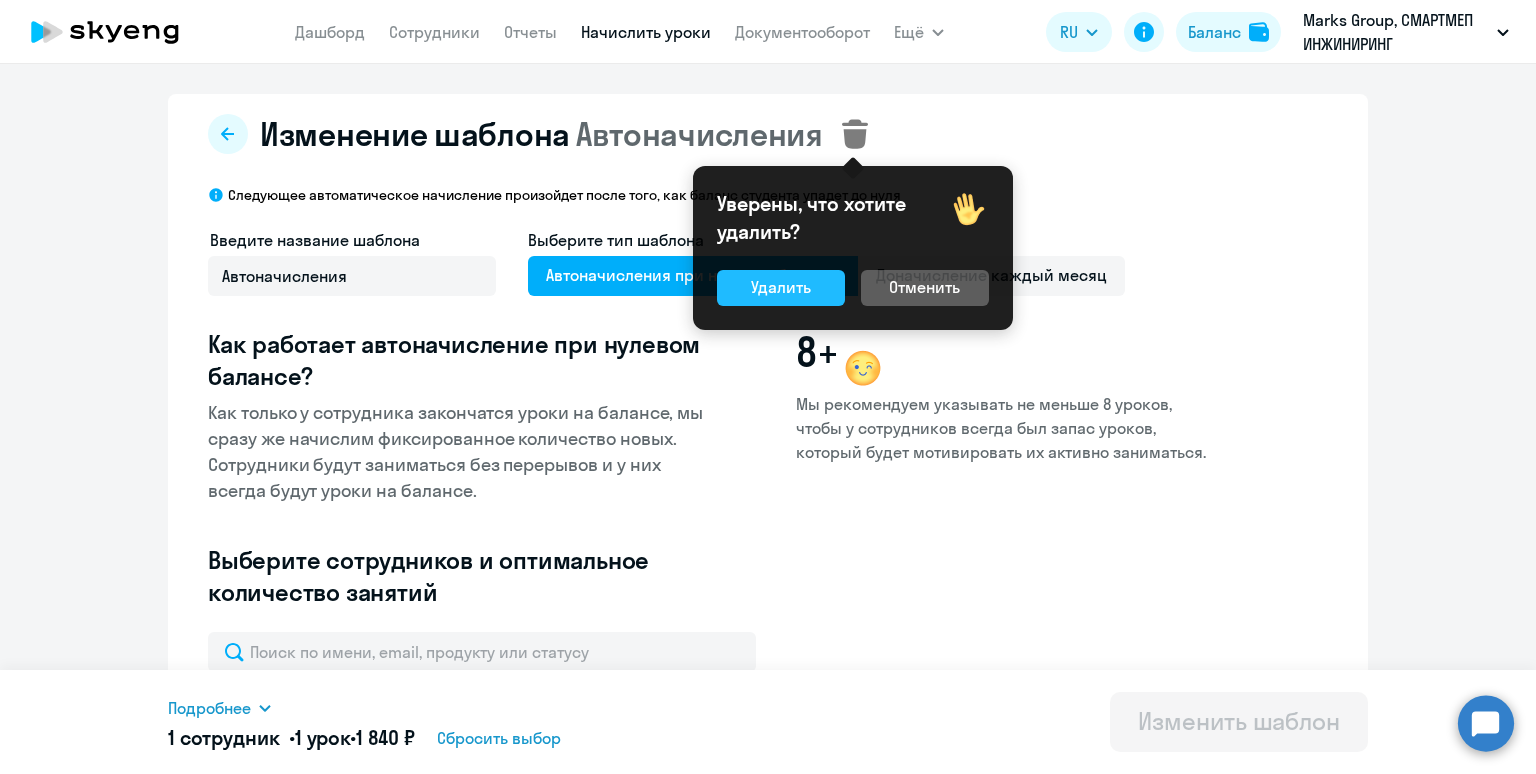 click on "Удалить" at bounding box center (781, 288) 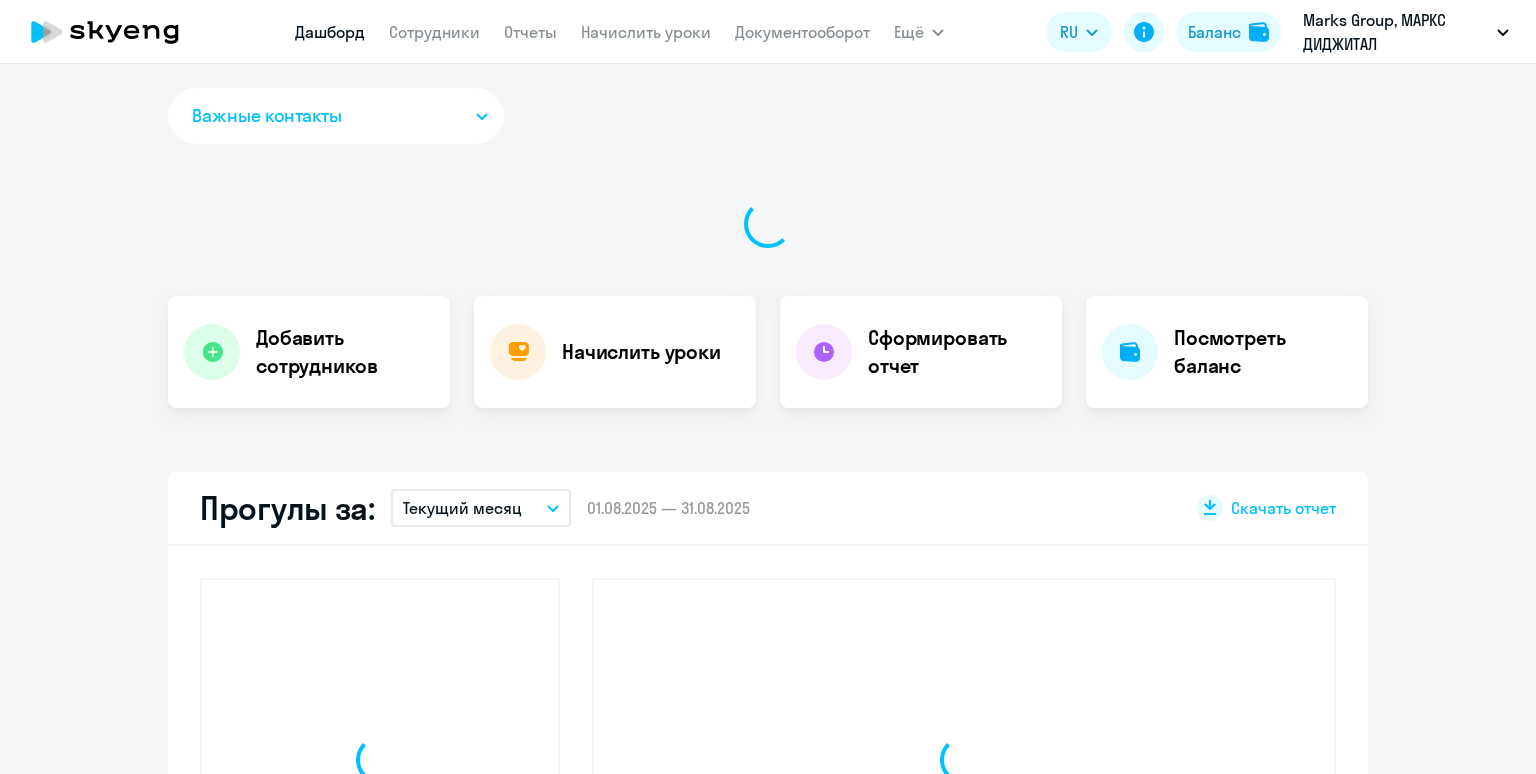 scroll, scrollTop: 0, scrollLeft: 0, axis: both 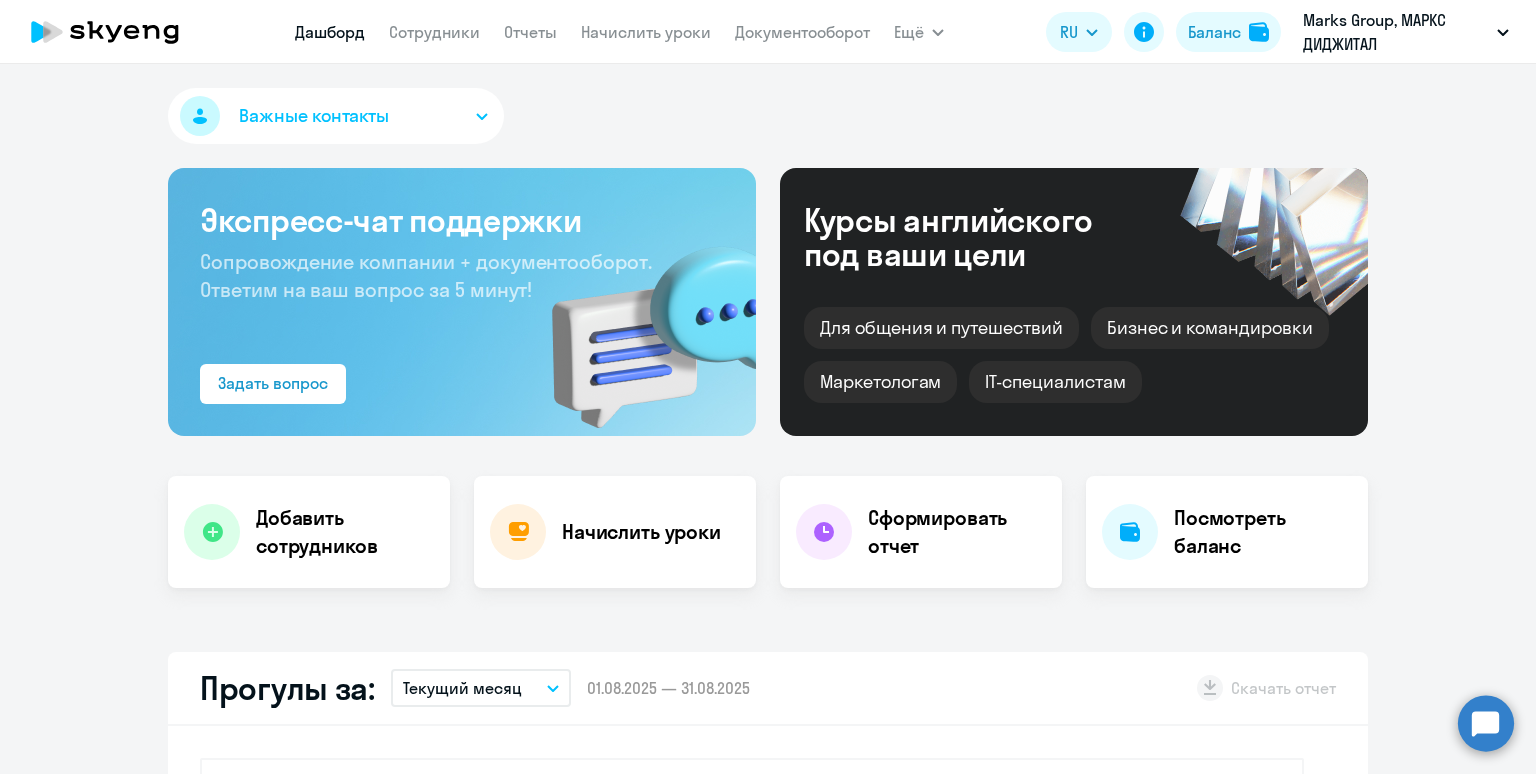 select on "30" 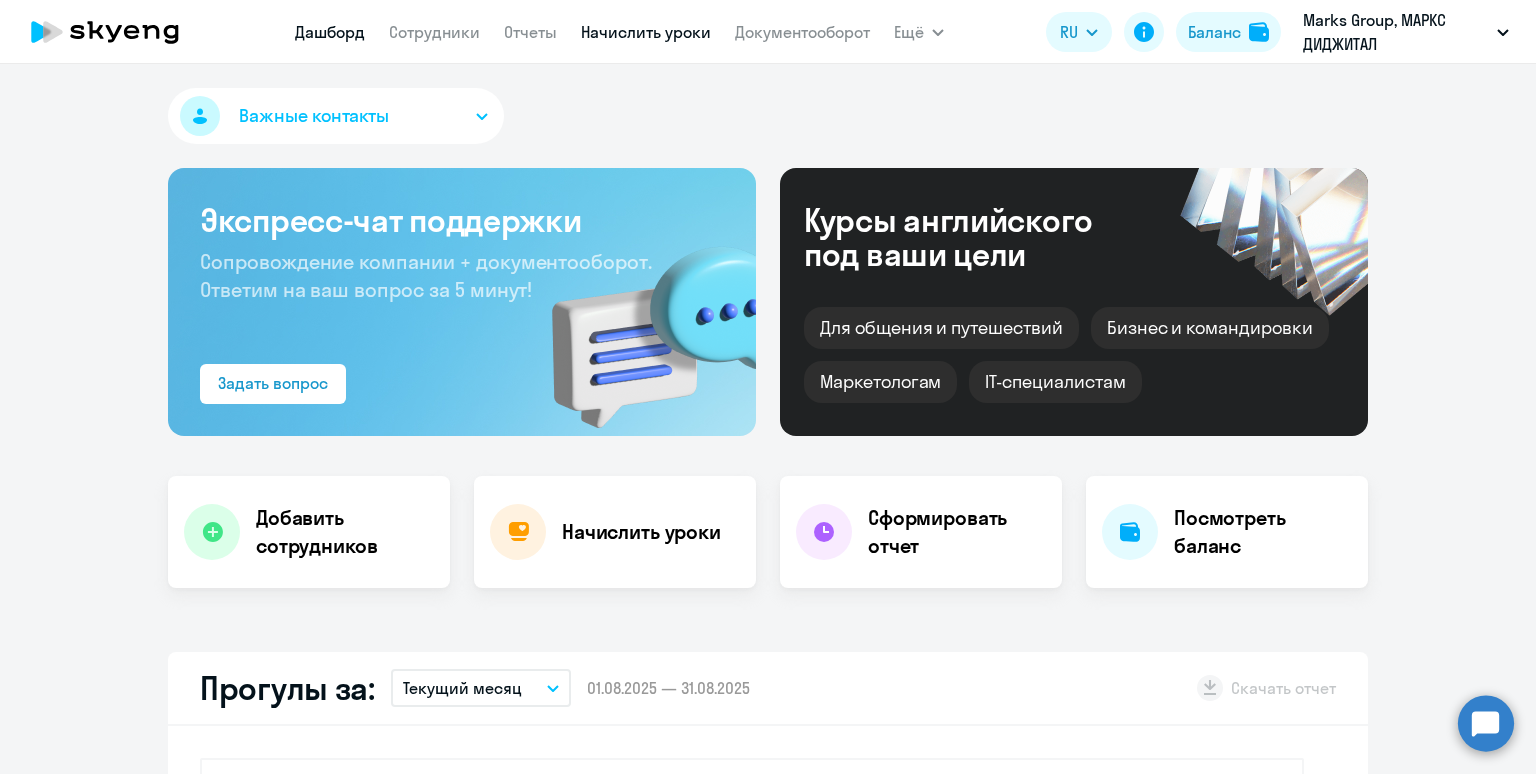 click on "Начислить уроки" at bounding box center [646, 32] 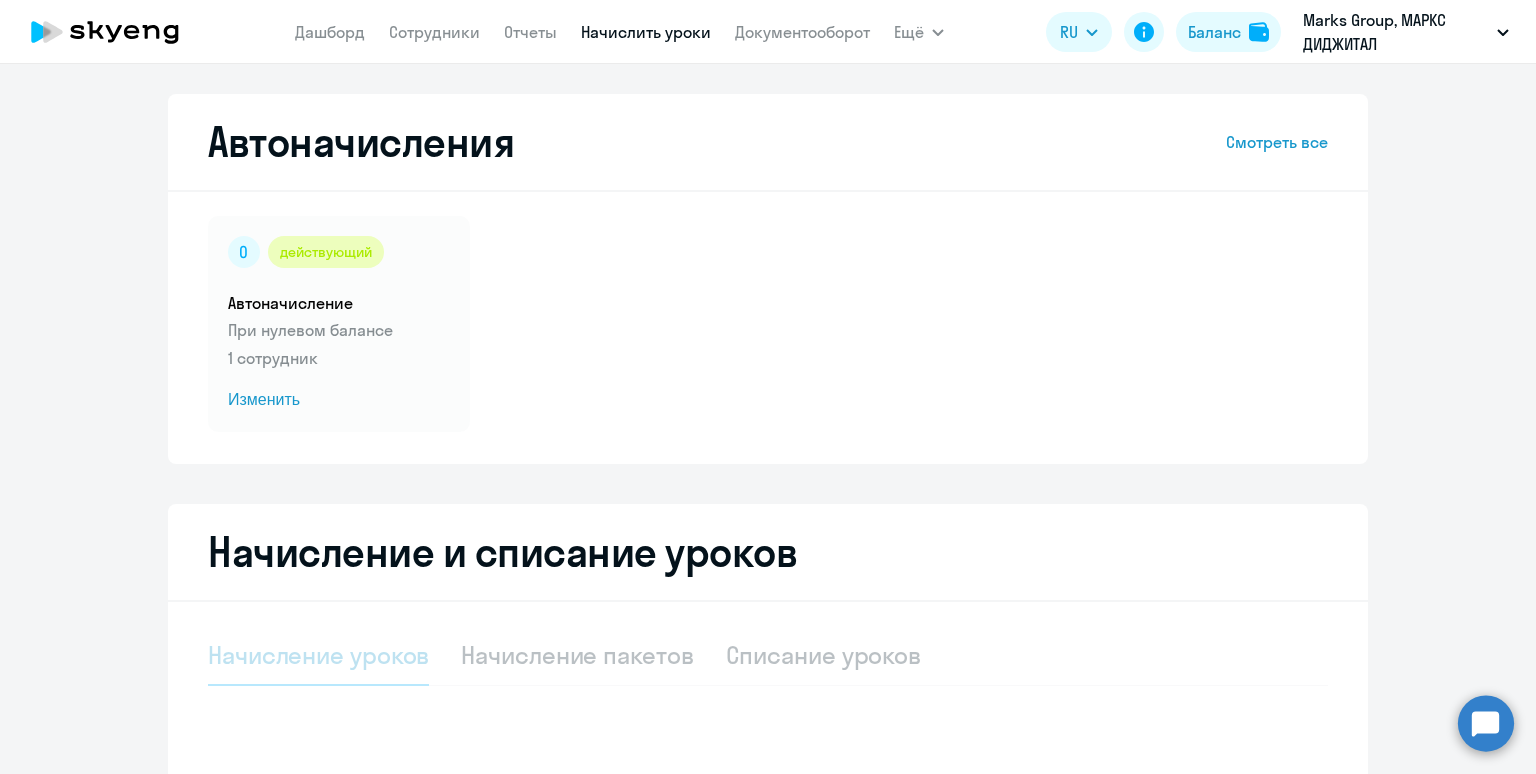 select on "10" 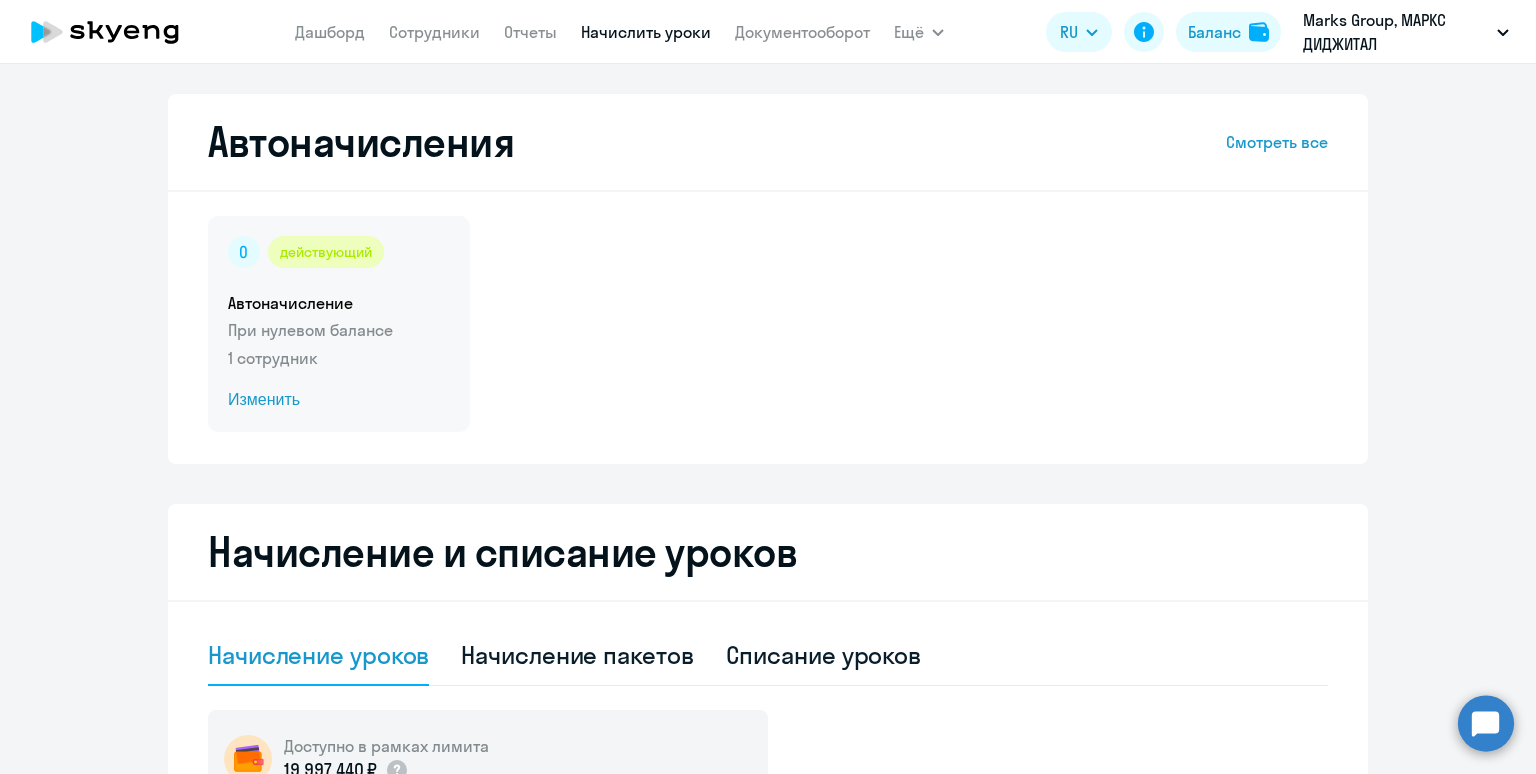 click on "1 сотрудник" 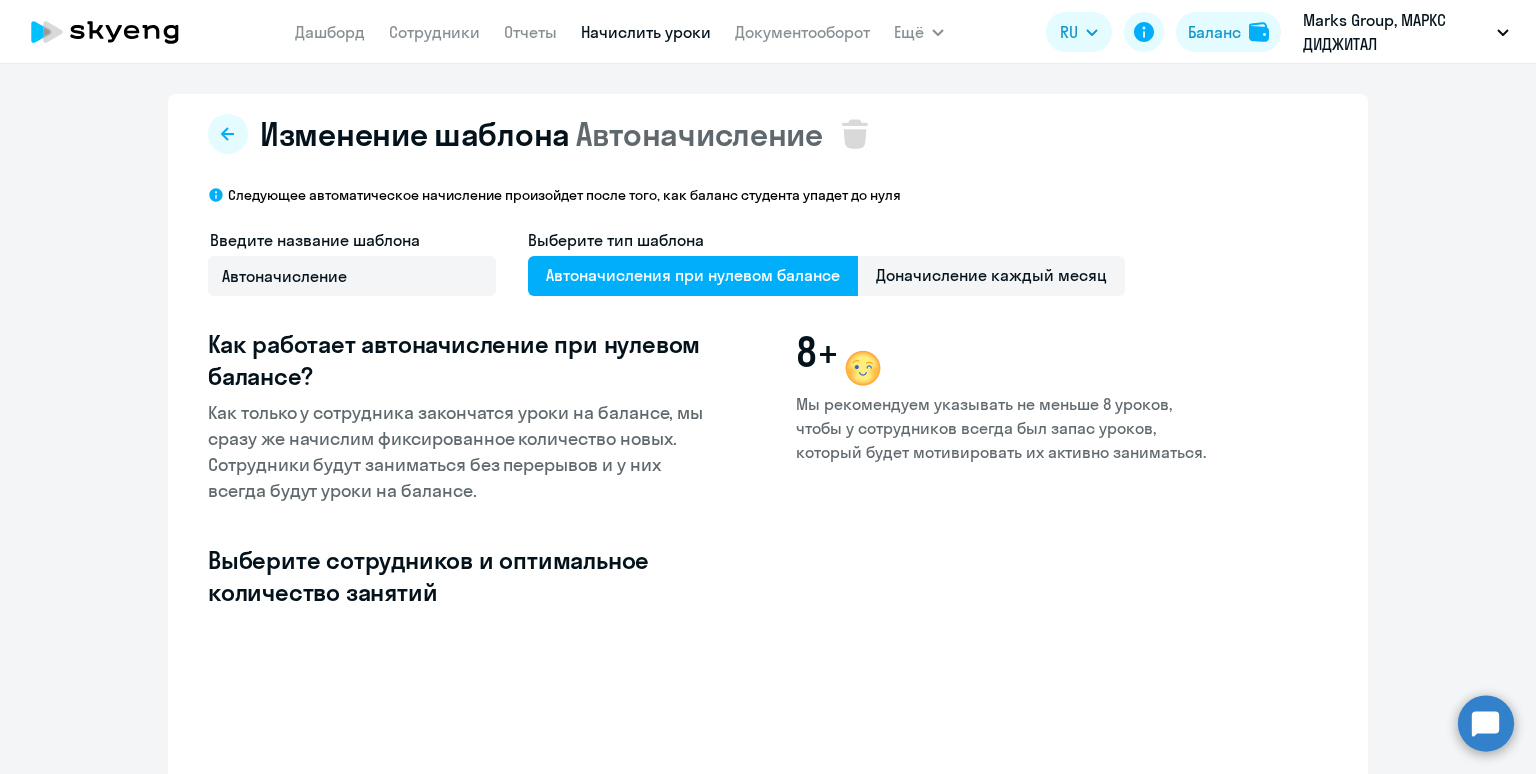 select on "10" 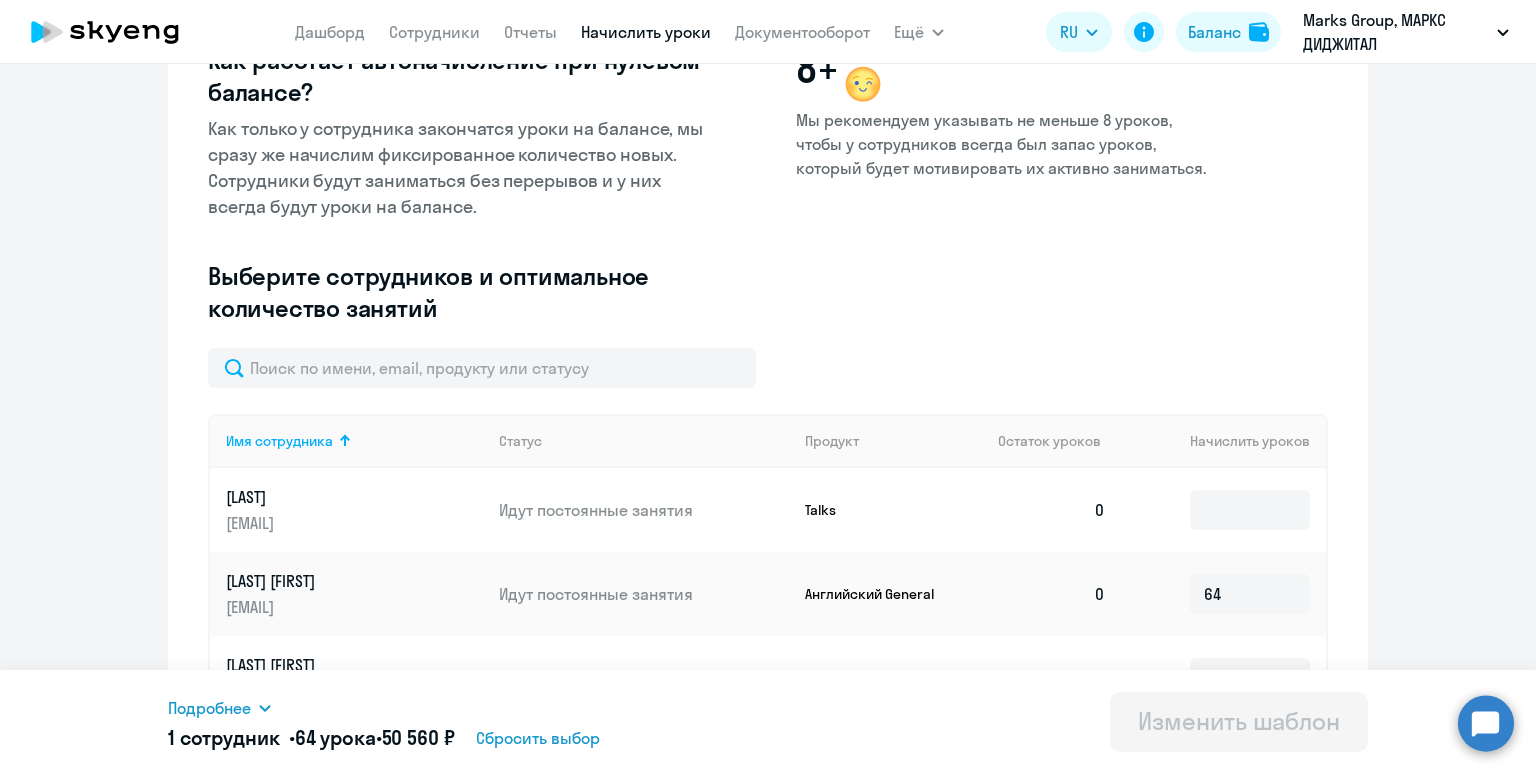 scroll, scrollTop: 0, scrollLeft: 0, axis: both 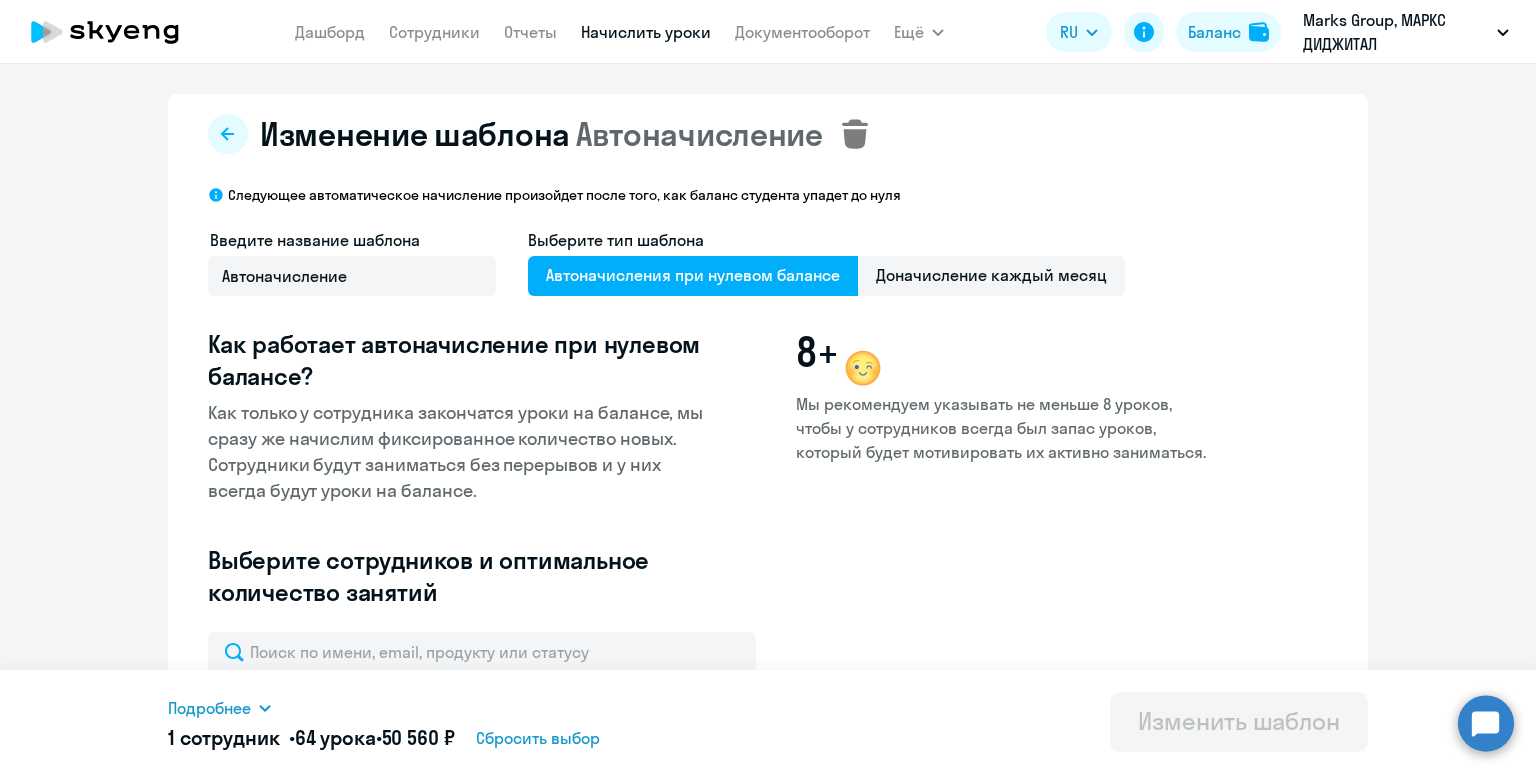 drag, startPoint x: 879, startPoint y: 144, endPoint x: 857, endPoint y: 140, distance: 22.36068 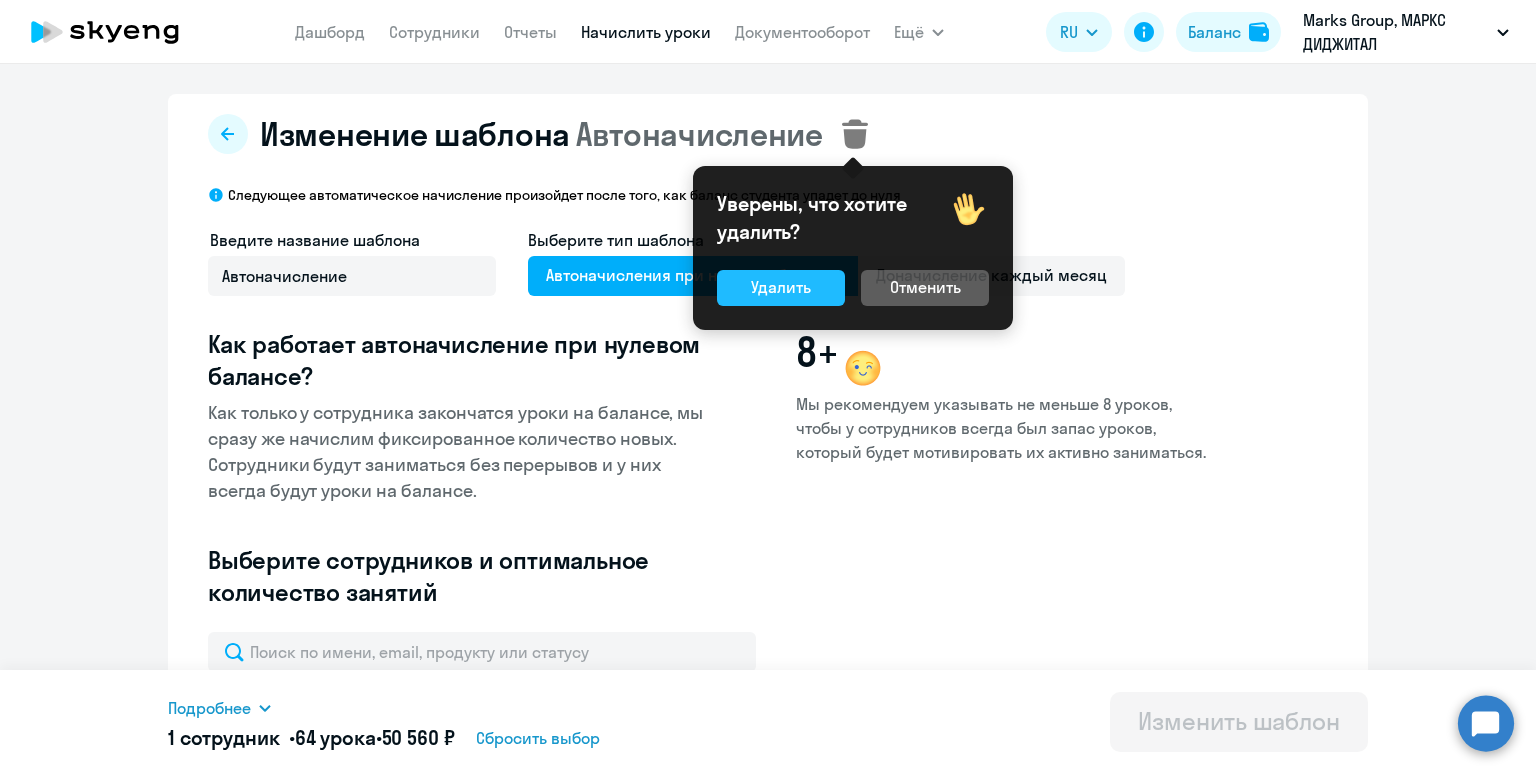 click on "Удалить" at bounding box center [781, 287] 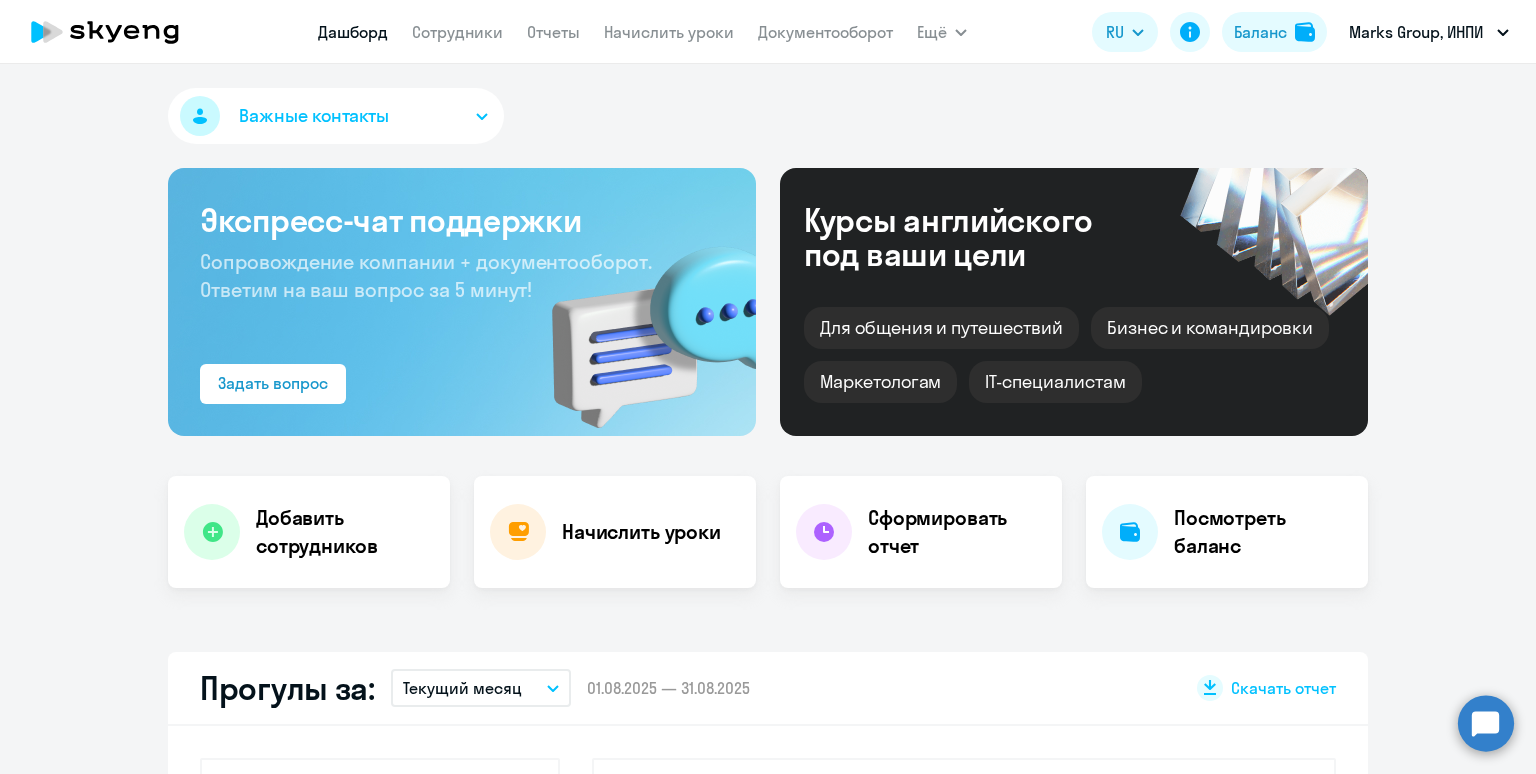 scroll, scrollTop: 0, scrollLeft: 0, axis: both 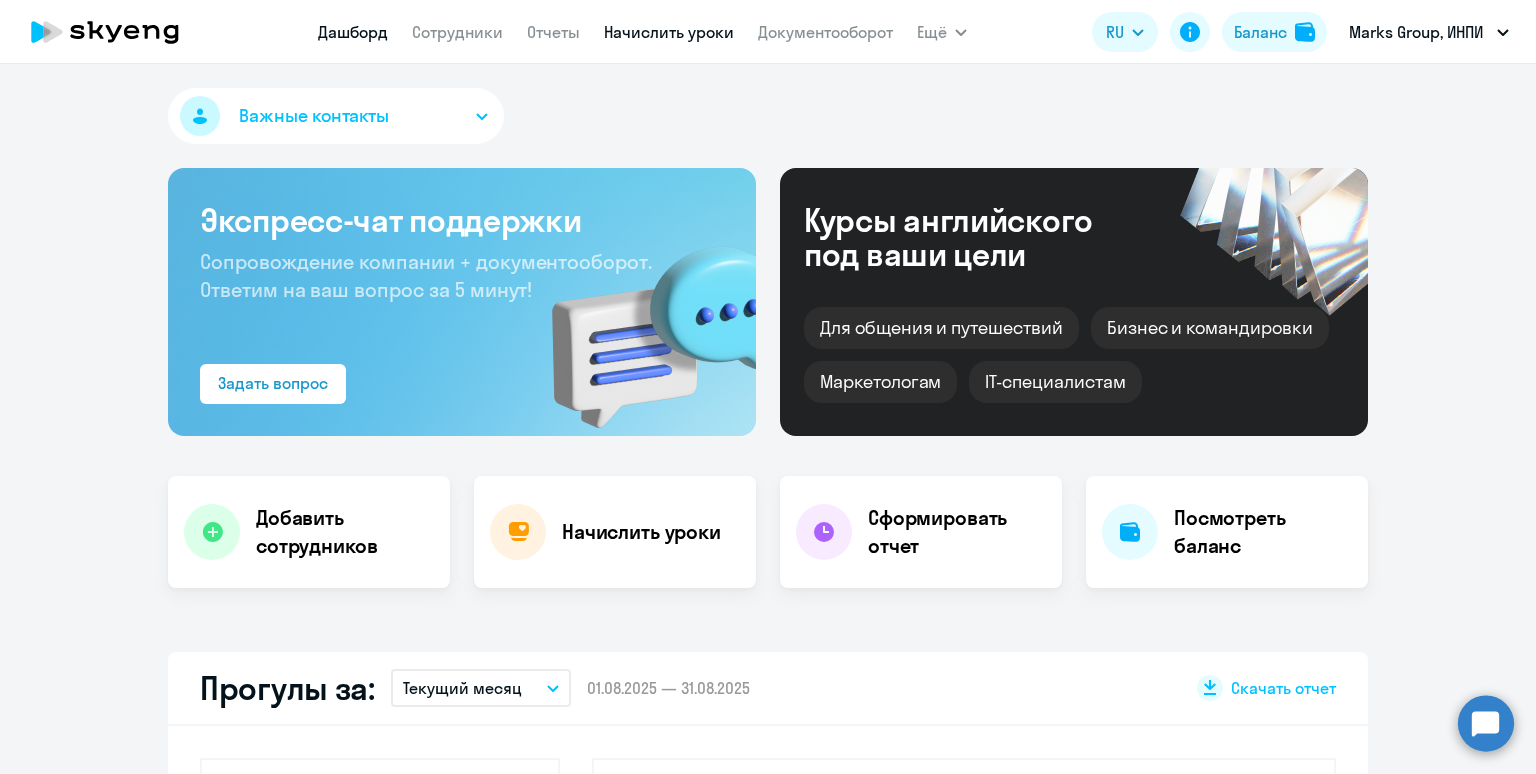 click on "Начислить уроки" at bounding box center (669, 32) 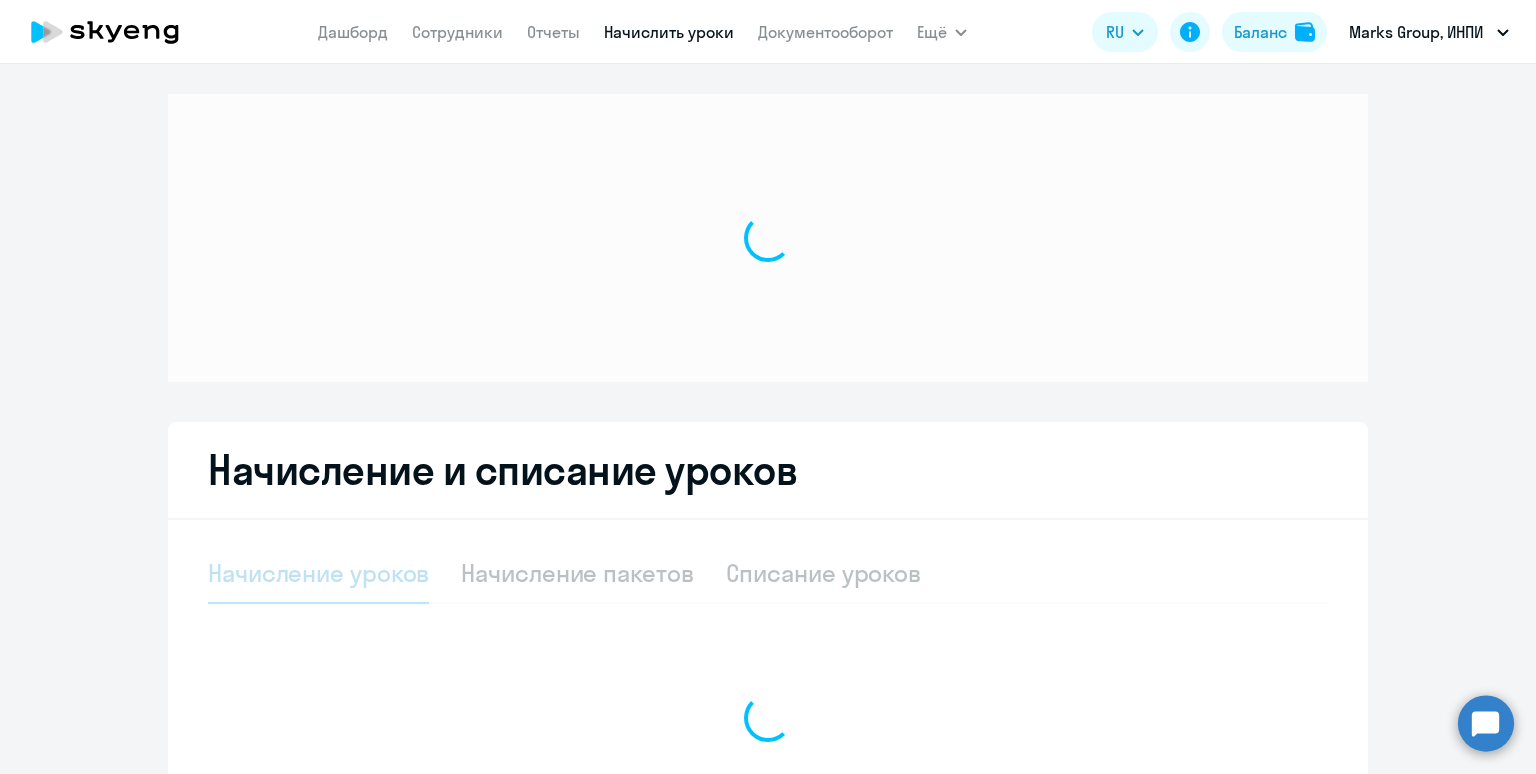 select on "10" 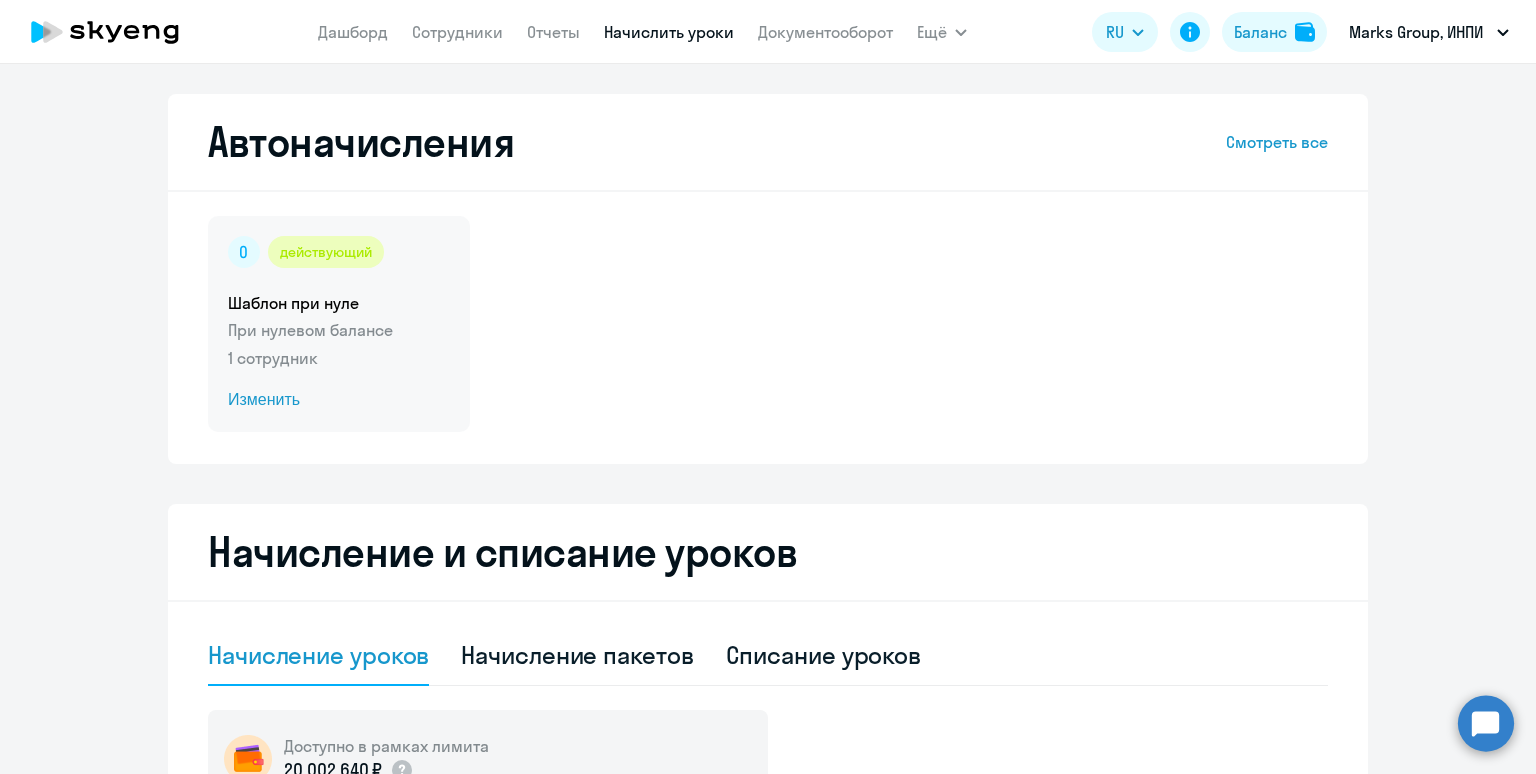 click on "1 сотрудник" 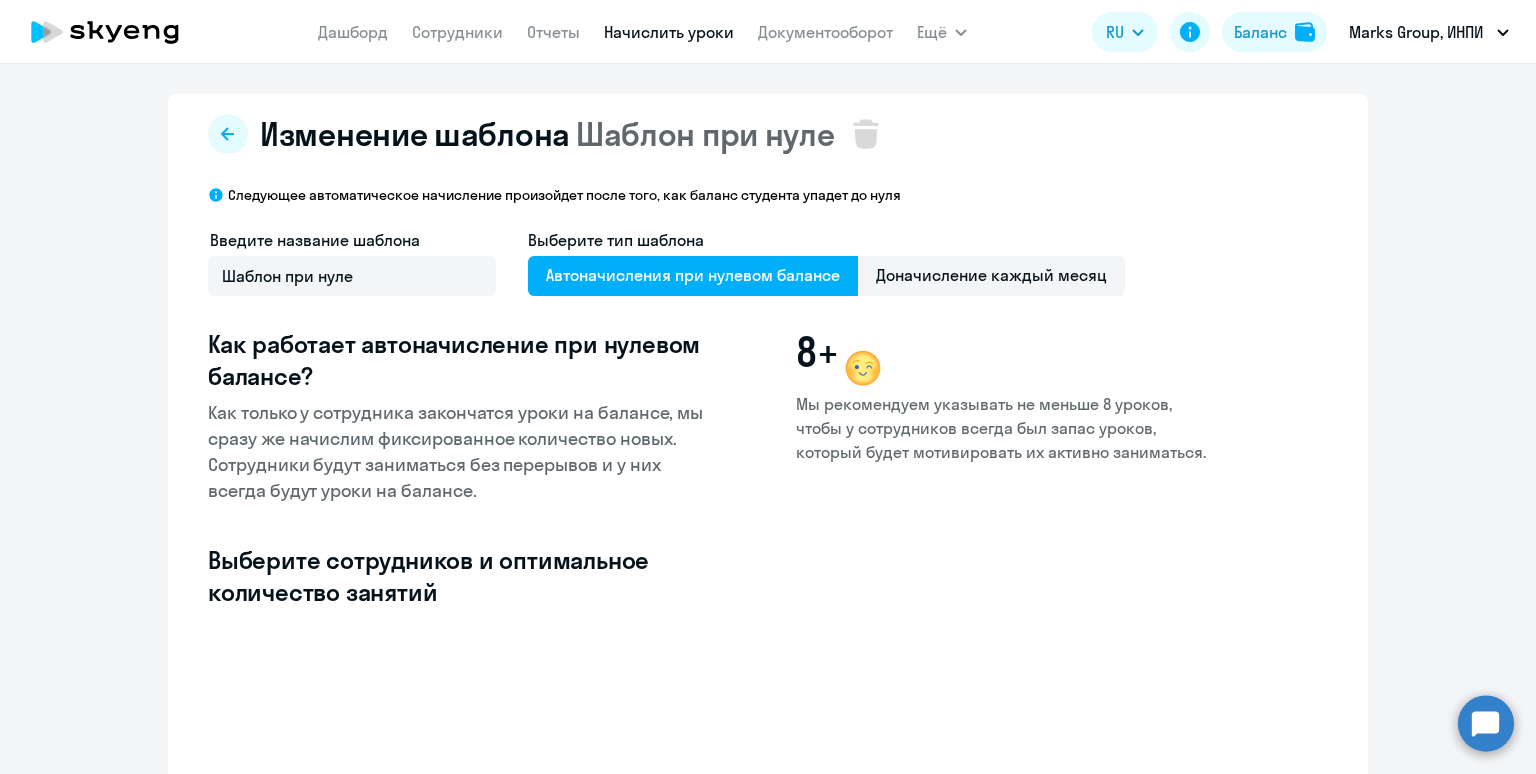 select on "10" 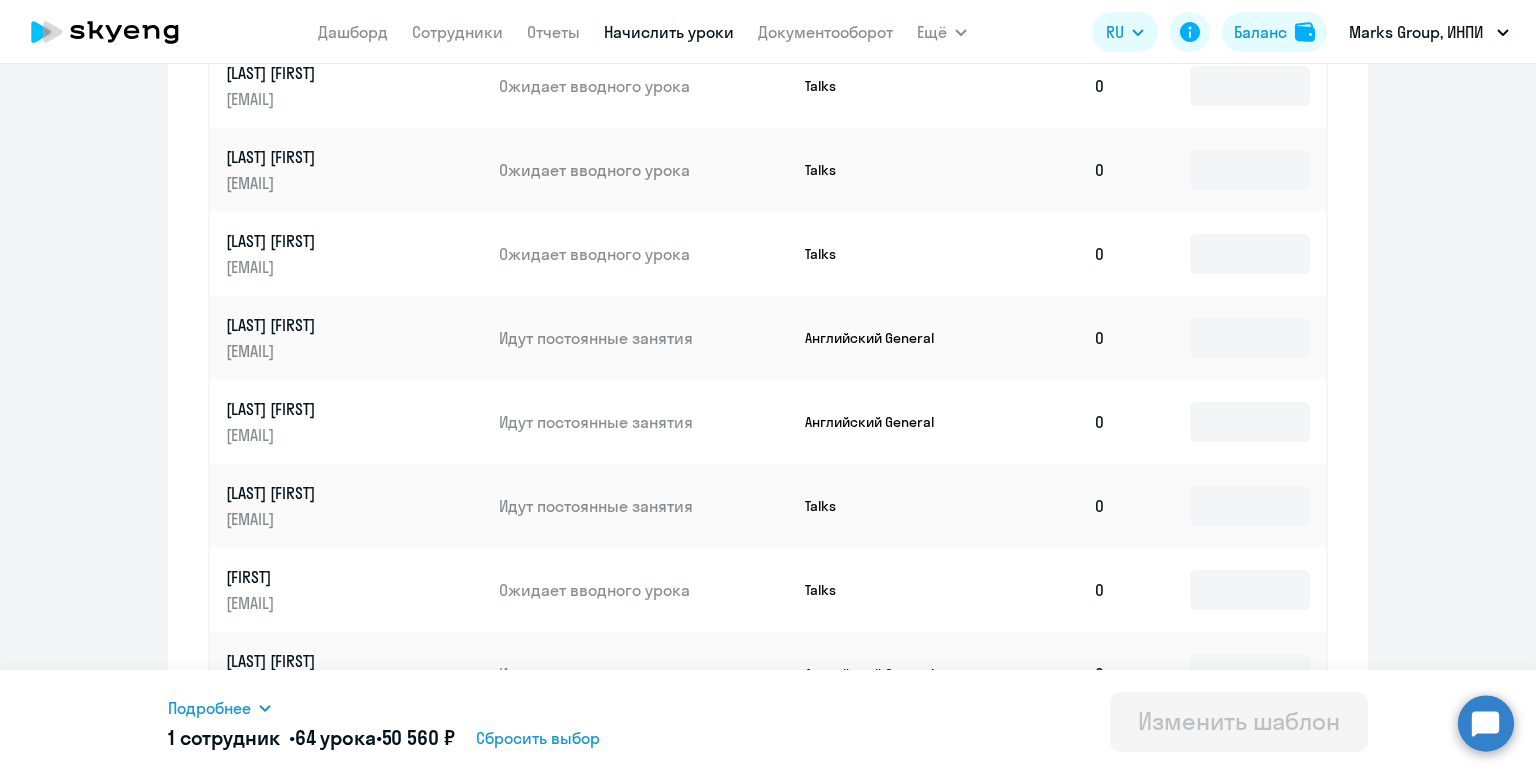 scroll, scrollTop: 985, scrollLeft: 0, axis: vertical 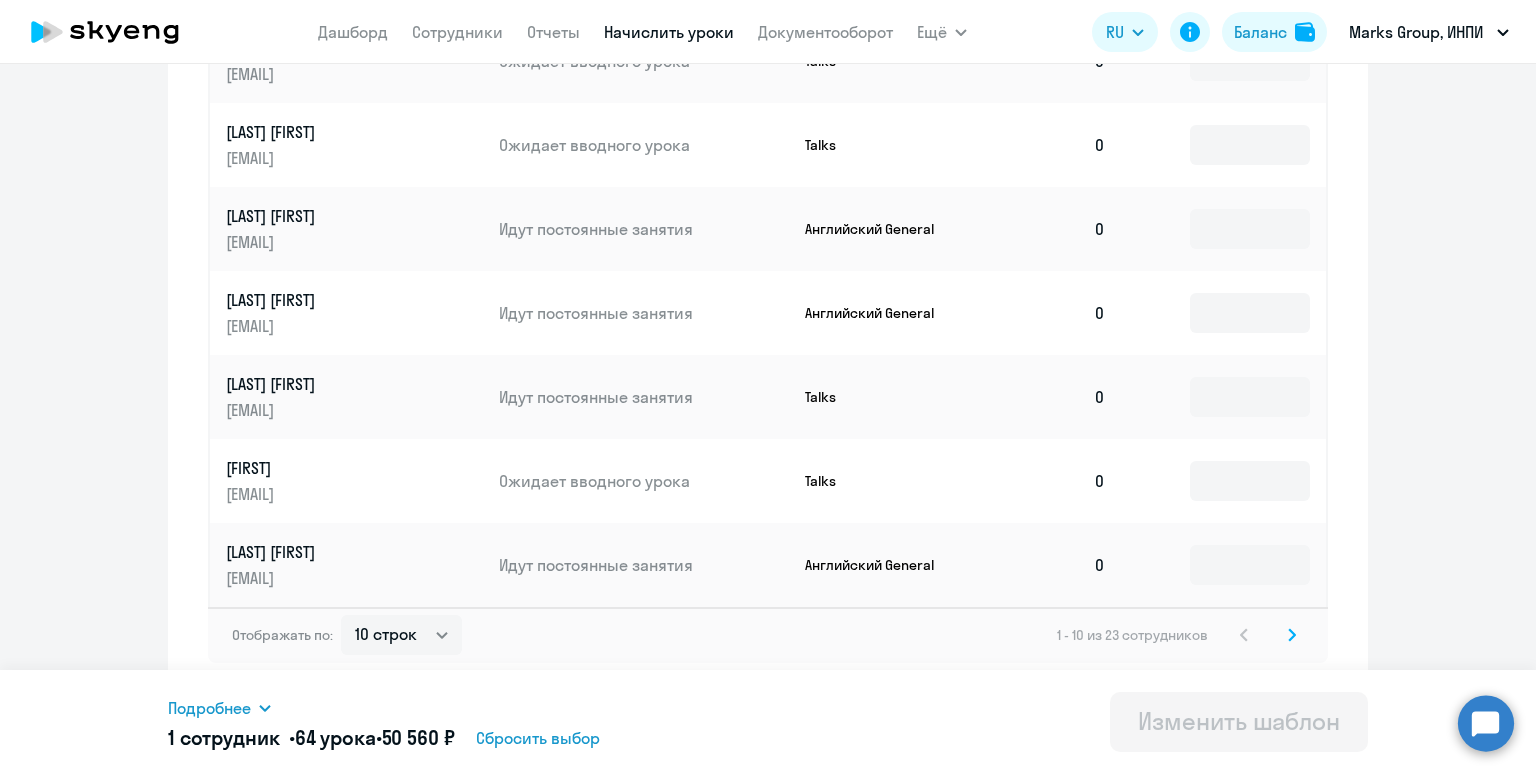 click 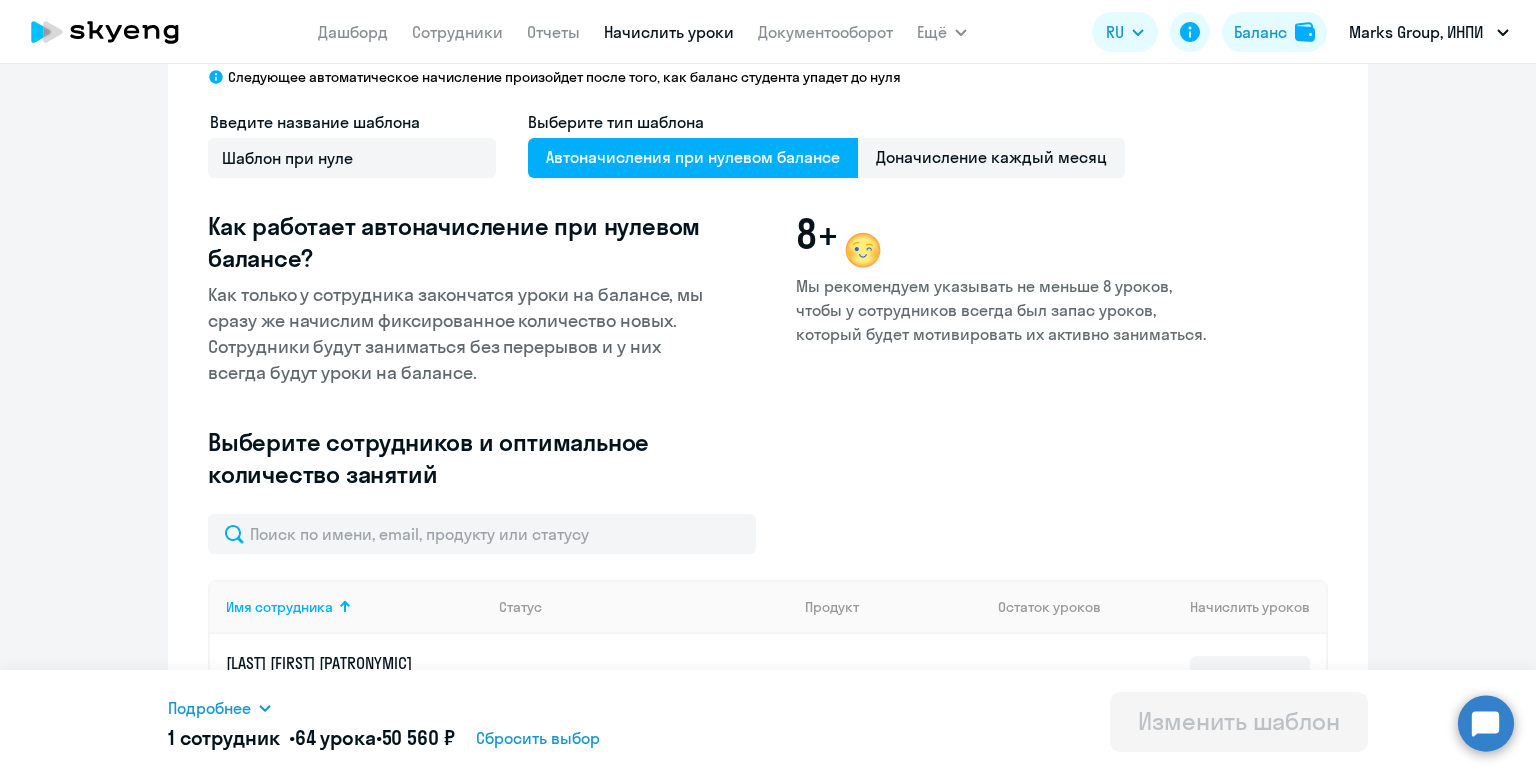 scroll, scrollTop: 0, scrollLeft: 0, axis: both 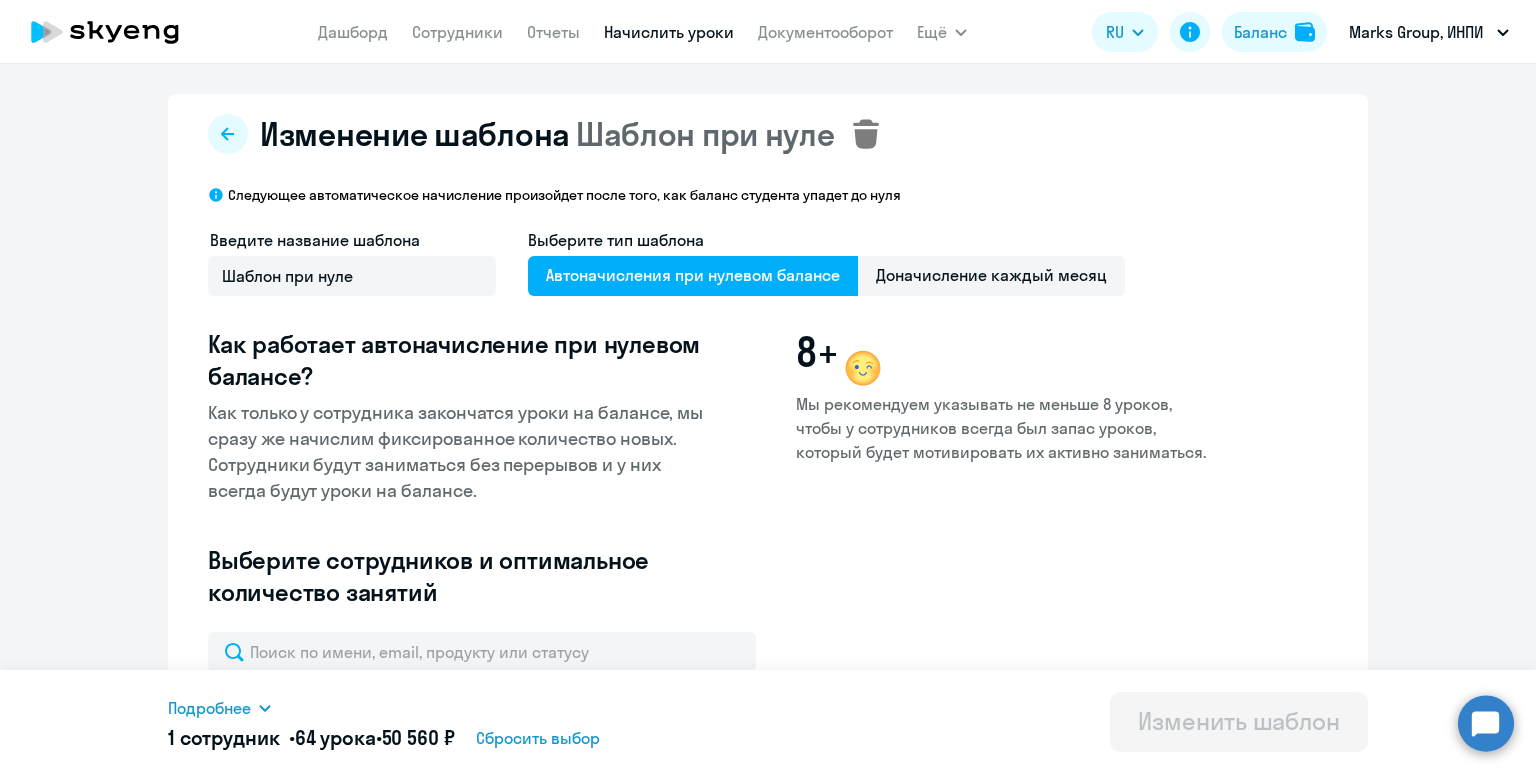click 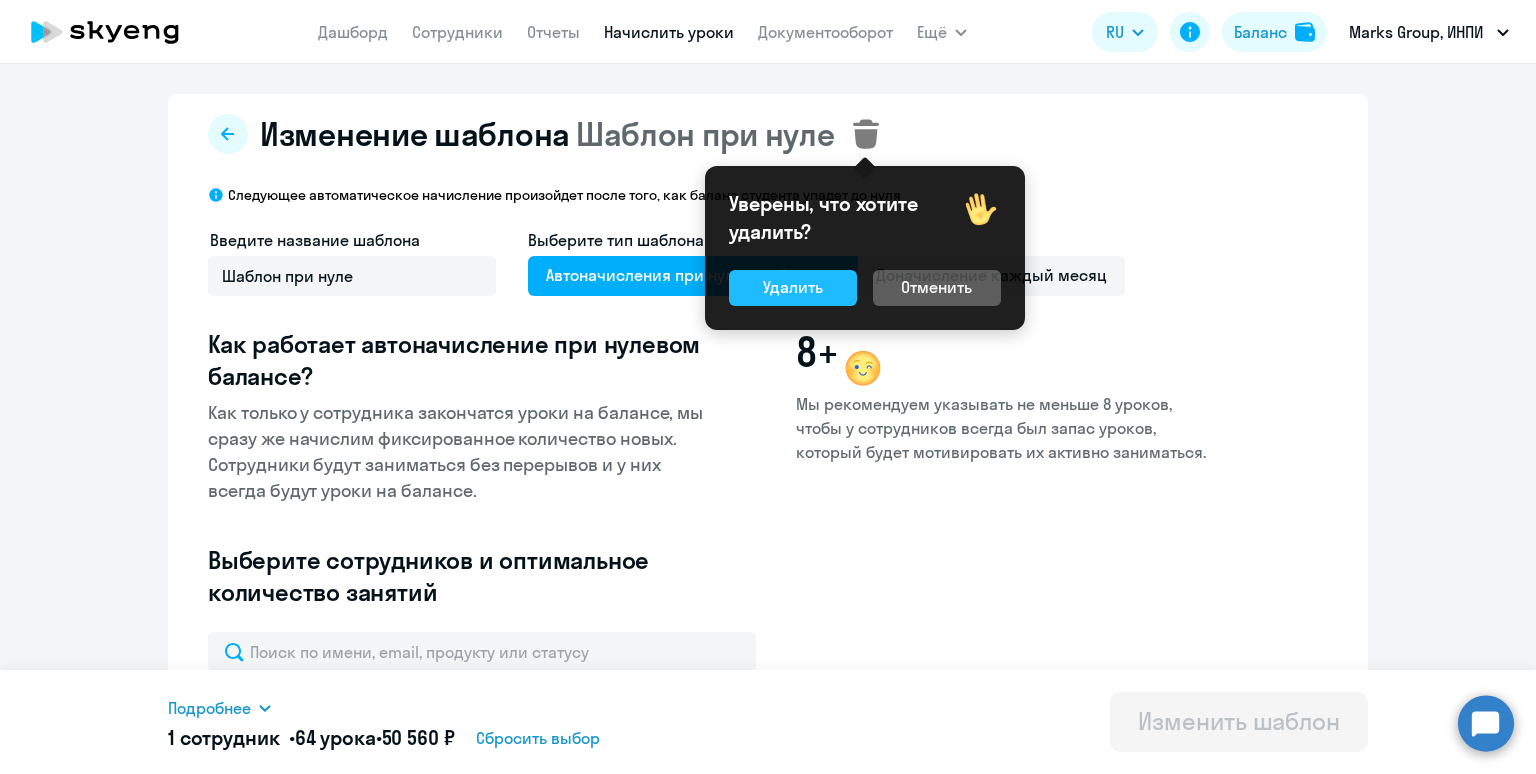 click on "Удалить" at bounding box center [793, 288] 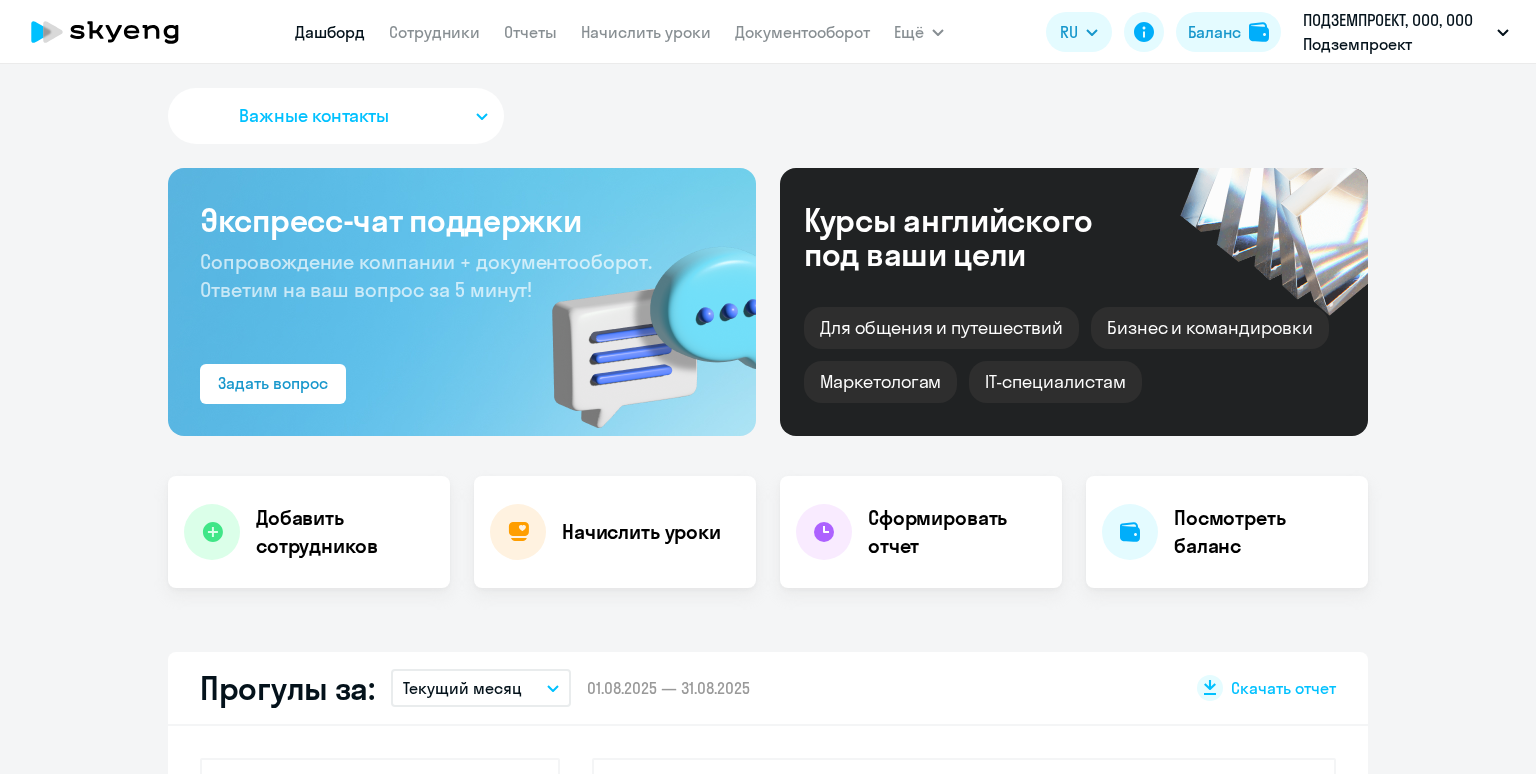 scroll, scrollTop: 0, scrollLeft: 0, axis: both 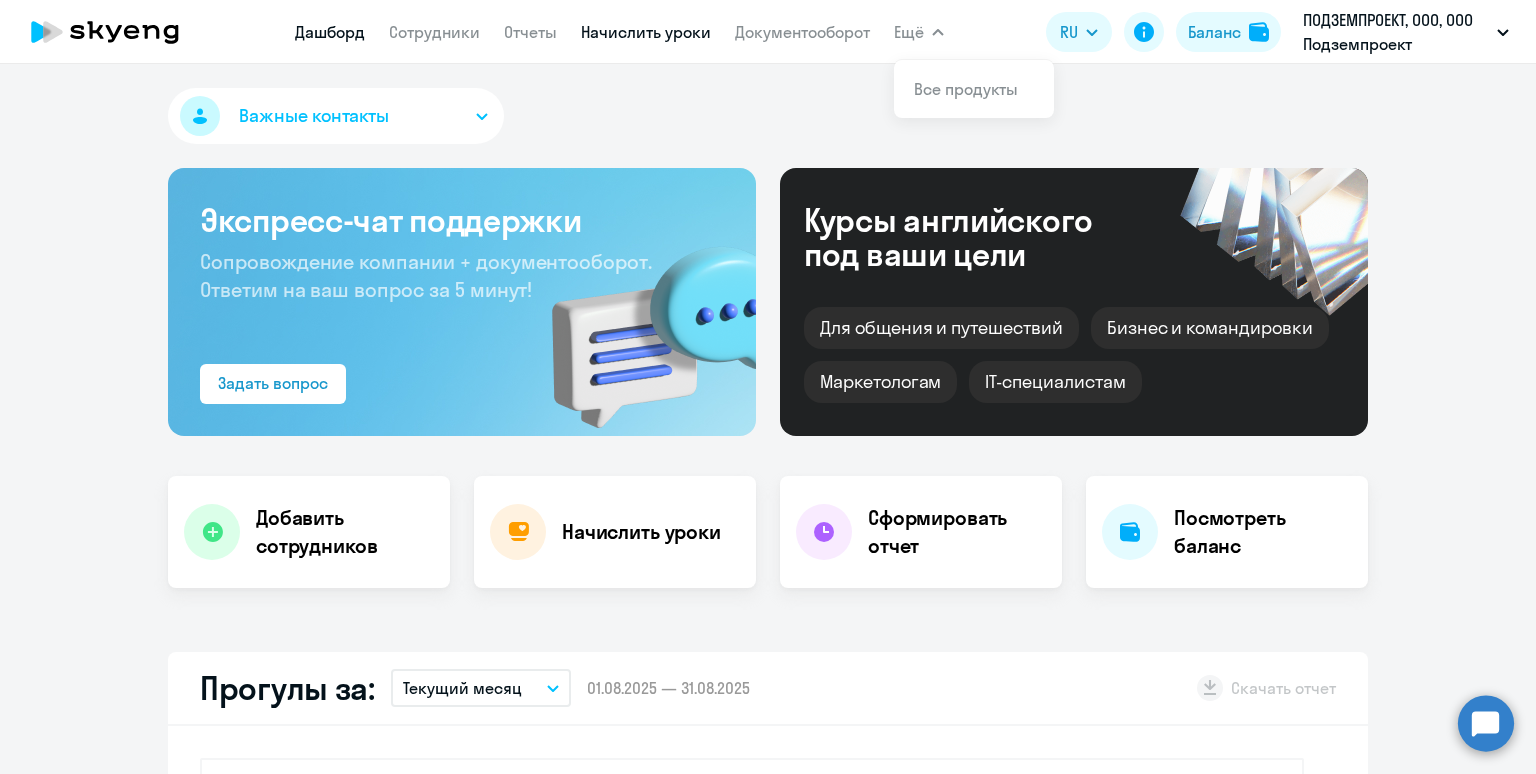 click on "Начислить уроки" at bounding box center [646, 32] 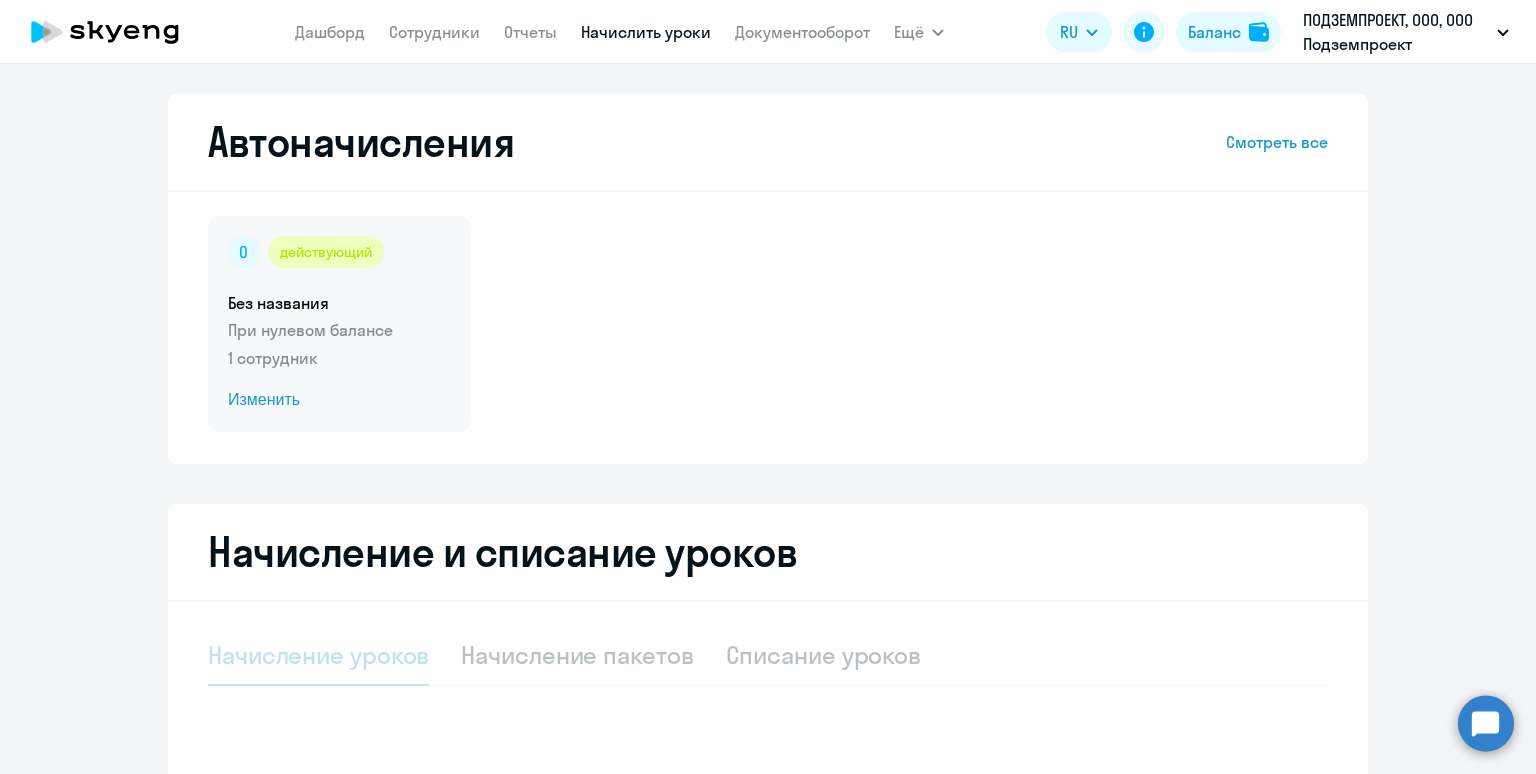 select on "10" 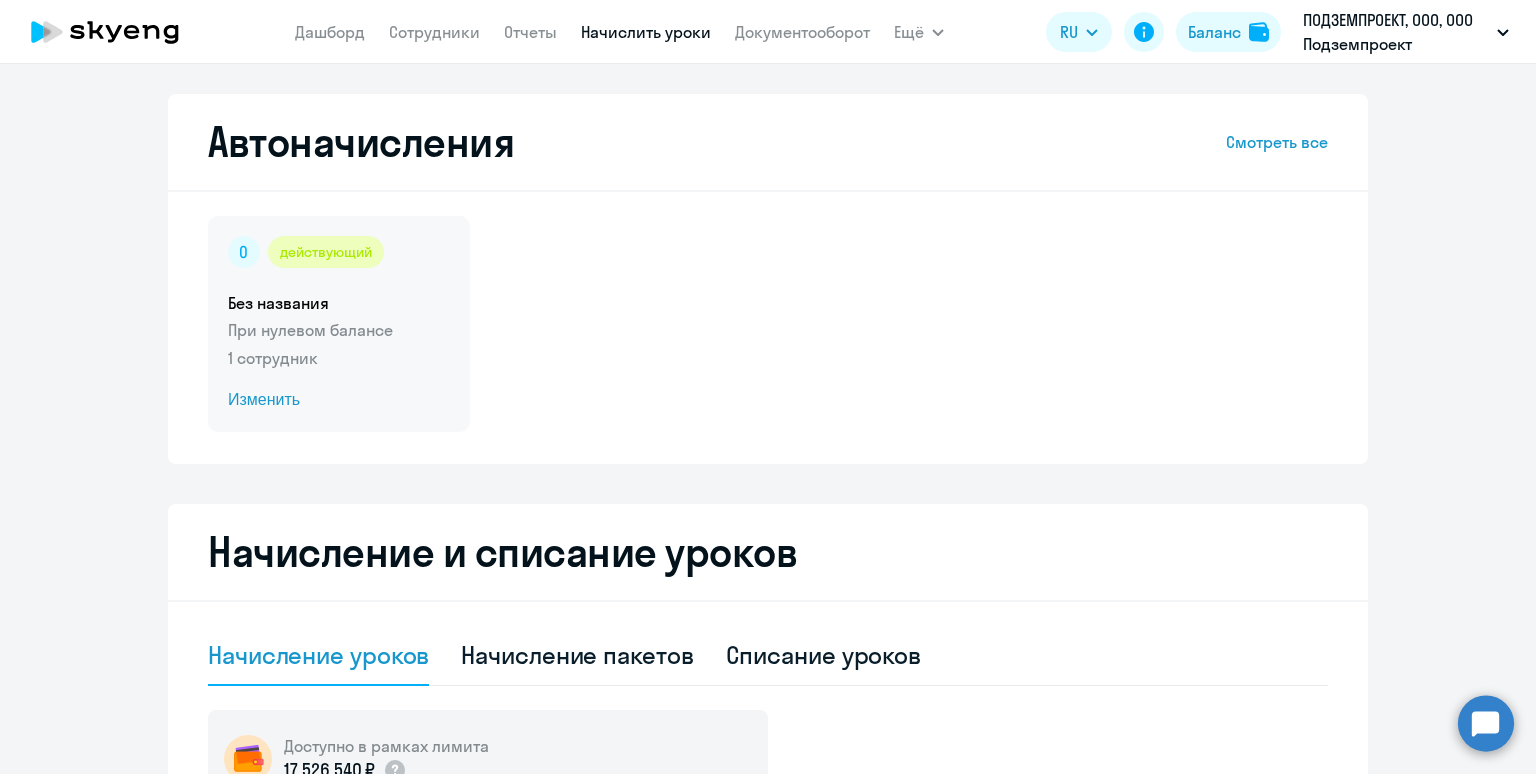 click on "действующий  Без названия  При нулевом балансе   1 сотрудник  Изменить" 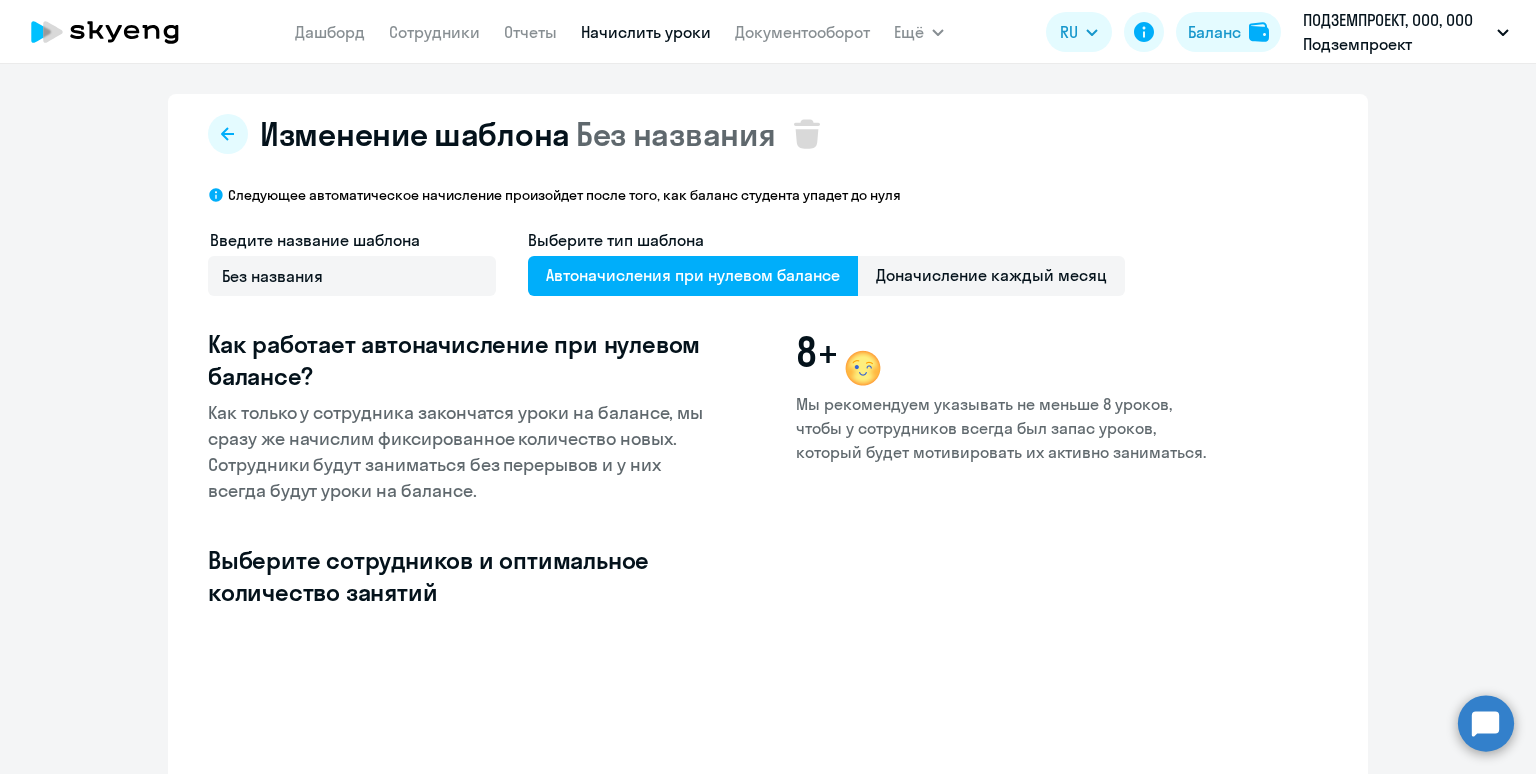 select on "10" 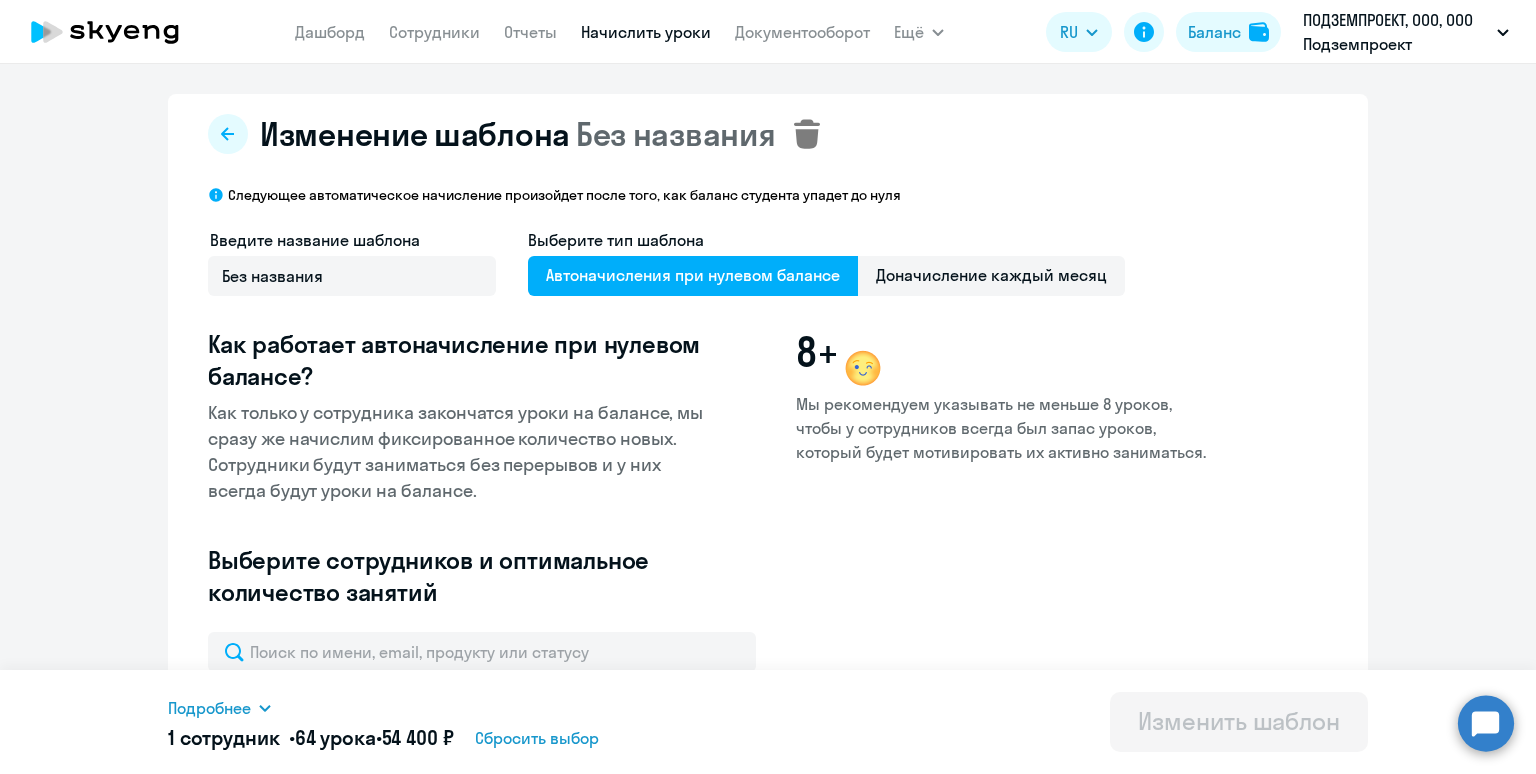 click 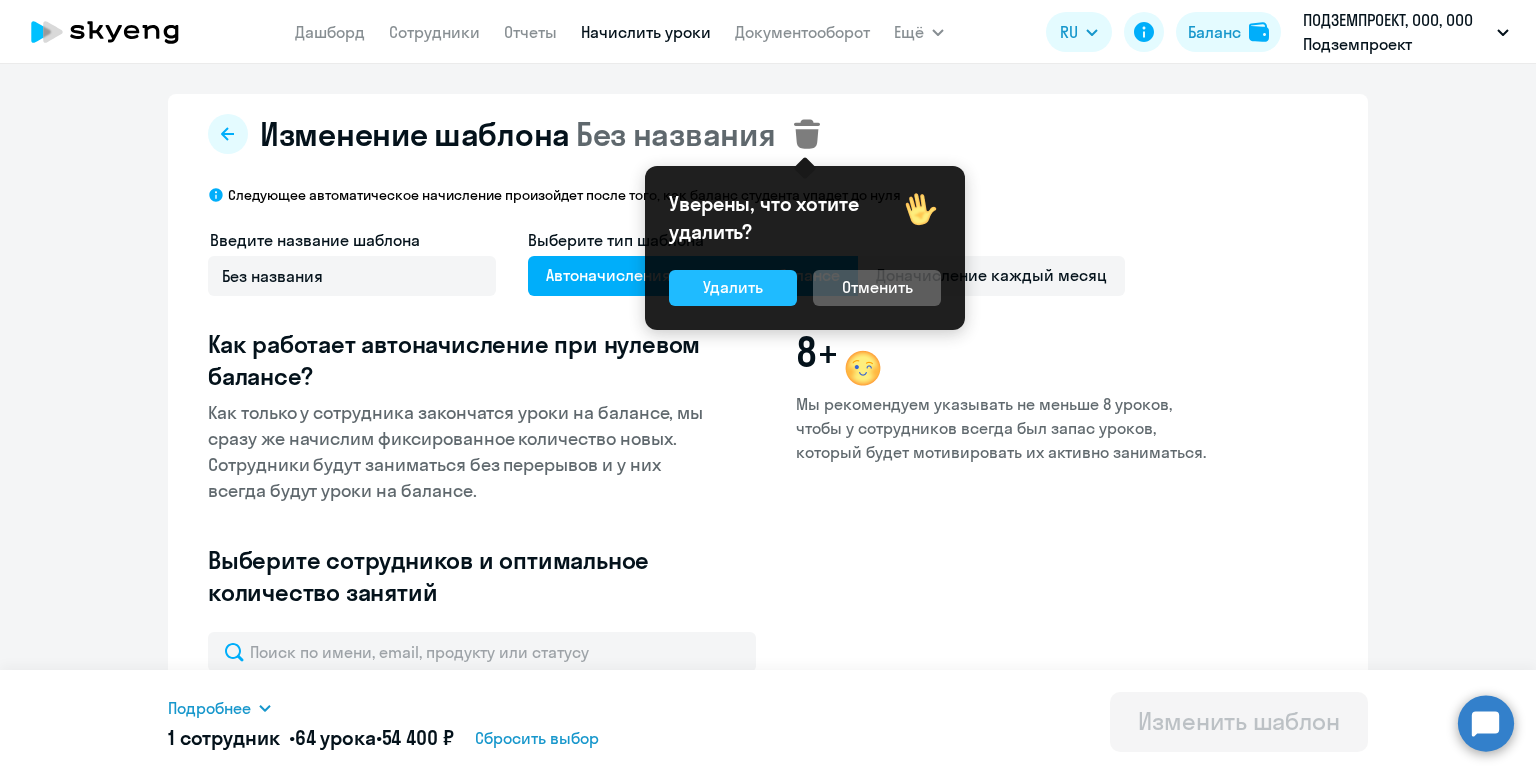 click on "Удалить" at bounding box center (733, 287) 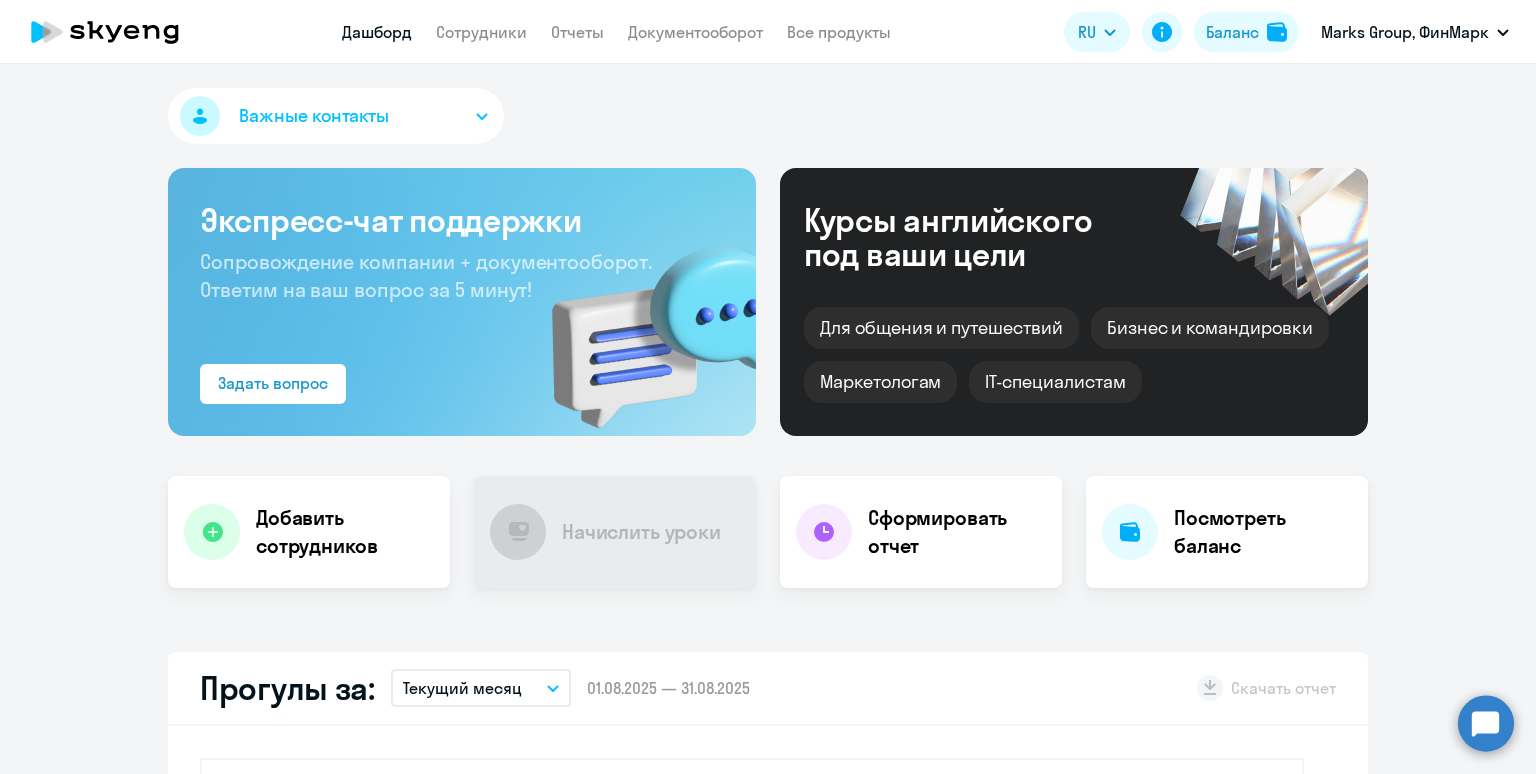 scroll, scrollTop: 0, scrollLeft: 0, axis: both 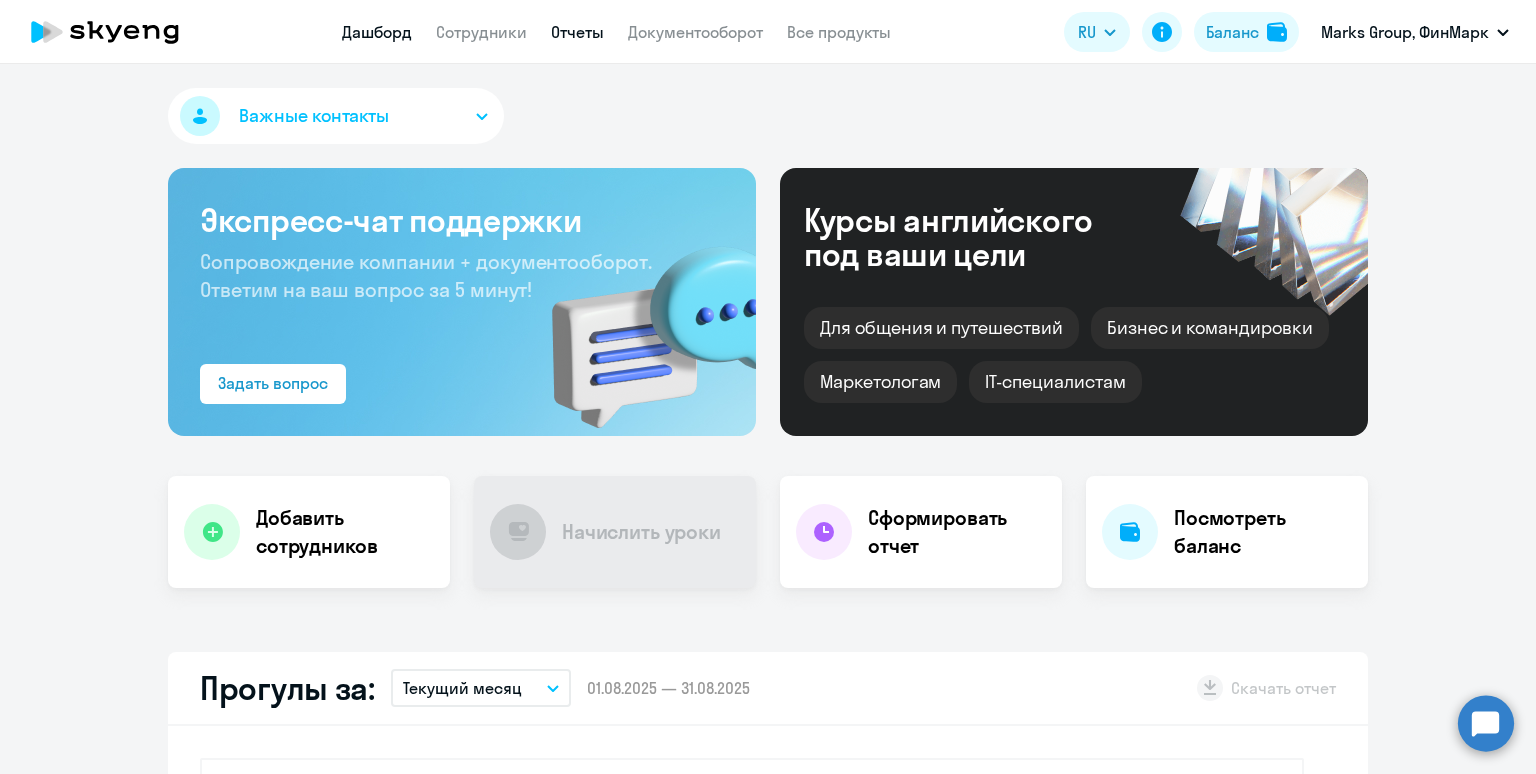 select on "30" 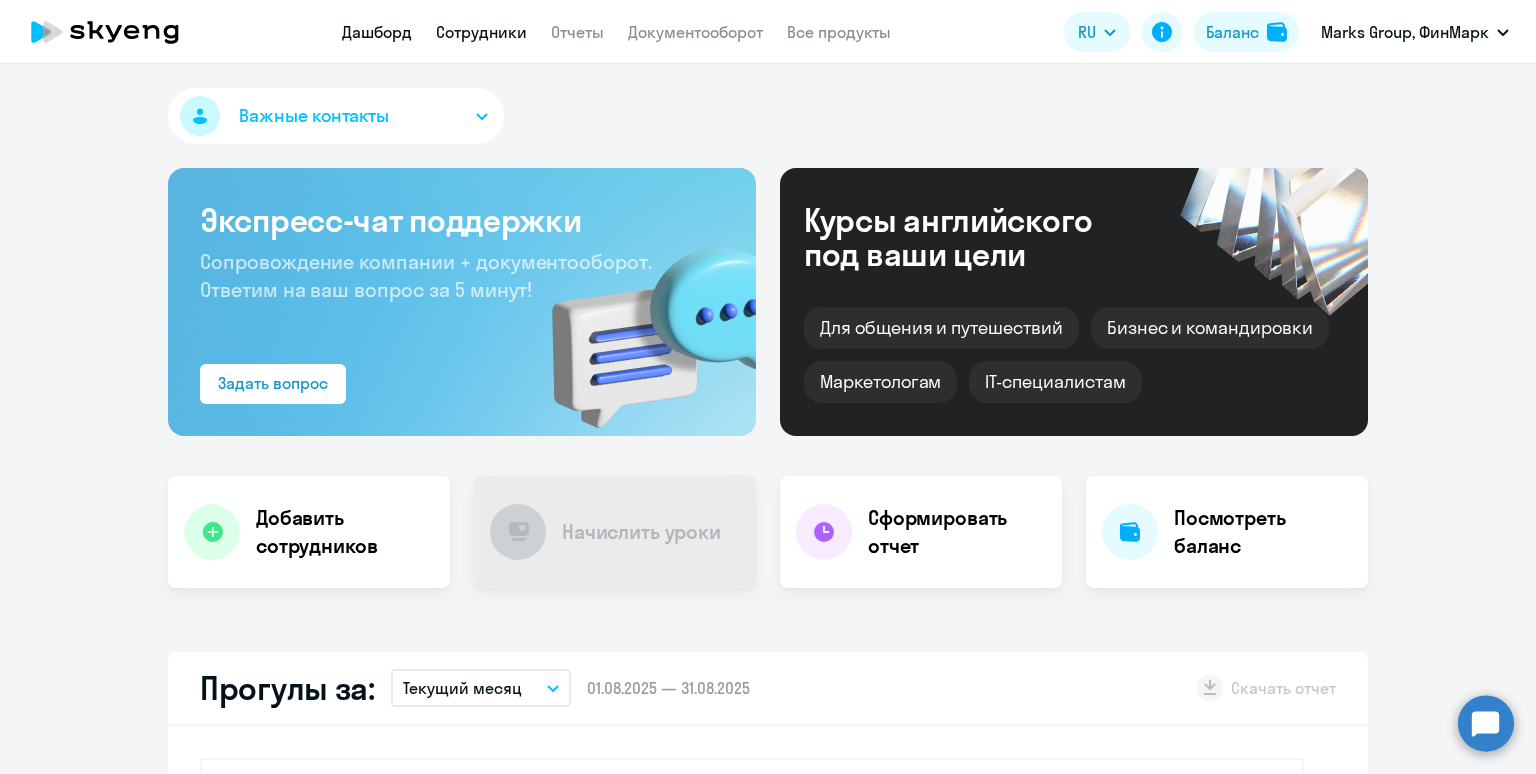 click on "Сотрудники" at bounding box center (481, 32) 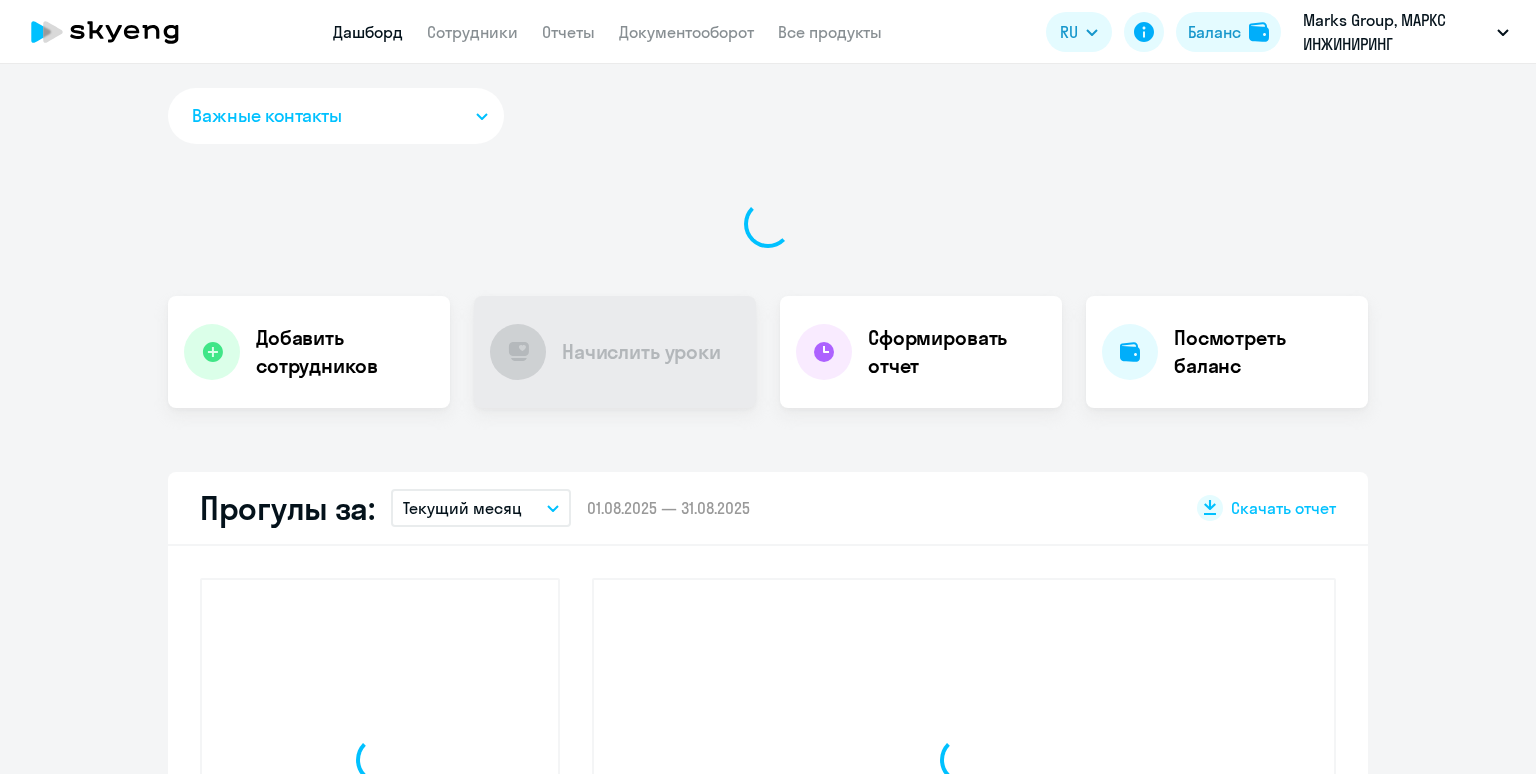scroll, scrollTop: 0, scrollLeft: 0, axis: both 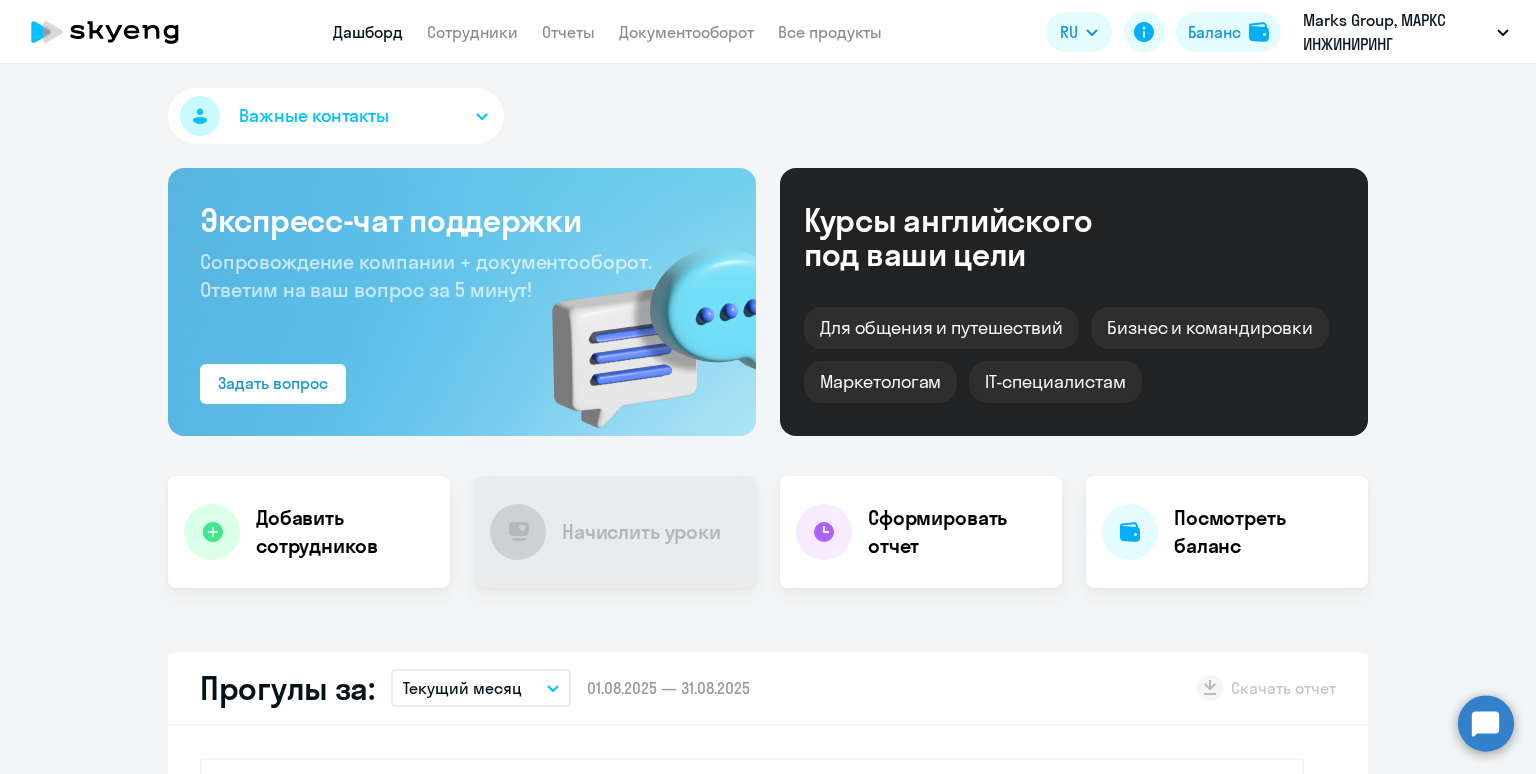 select on "30" 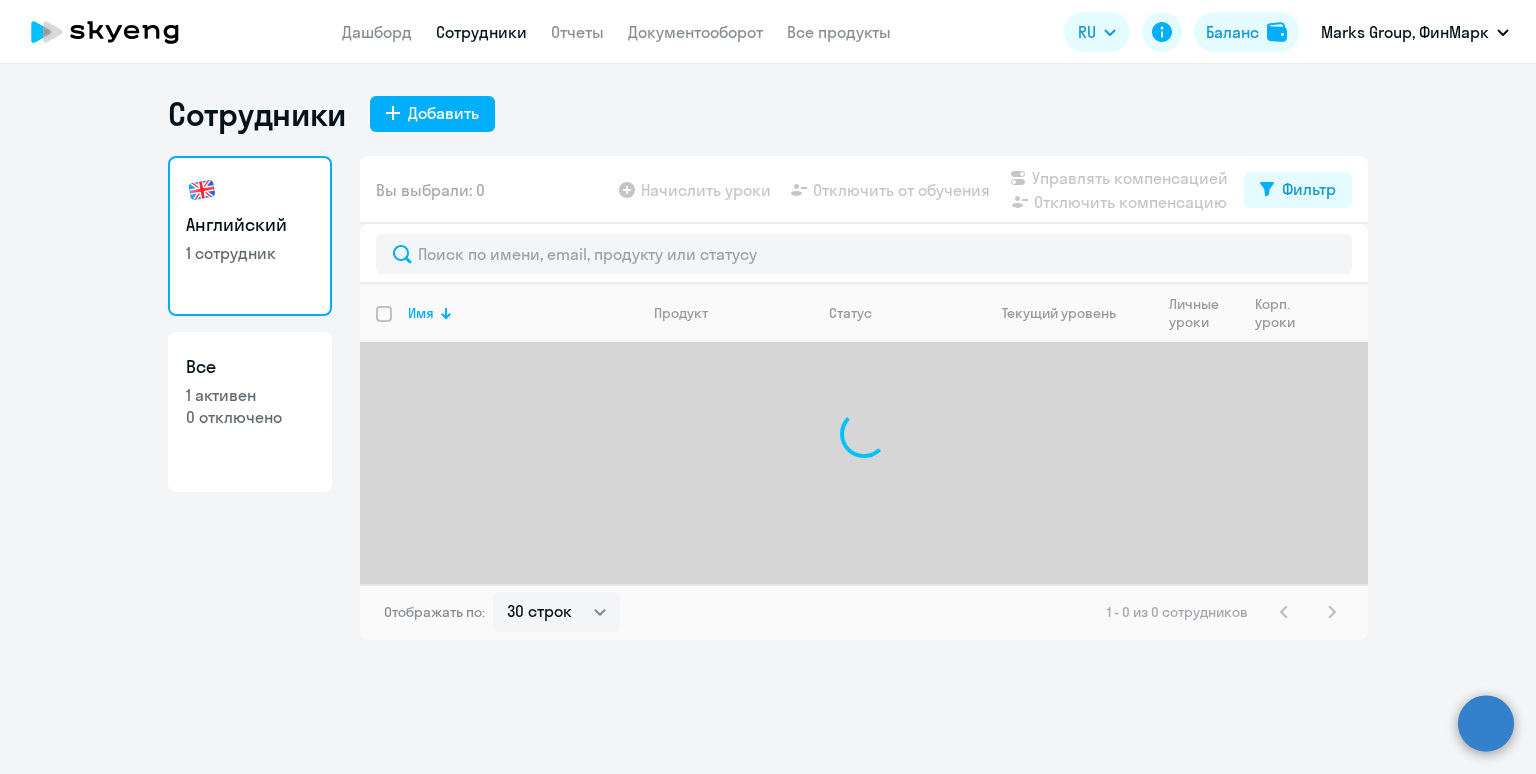 select on "30" 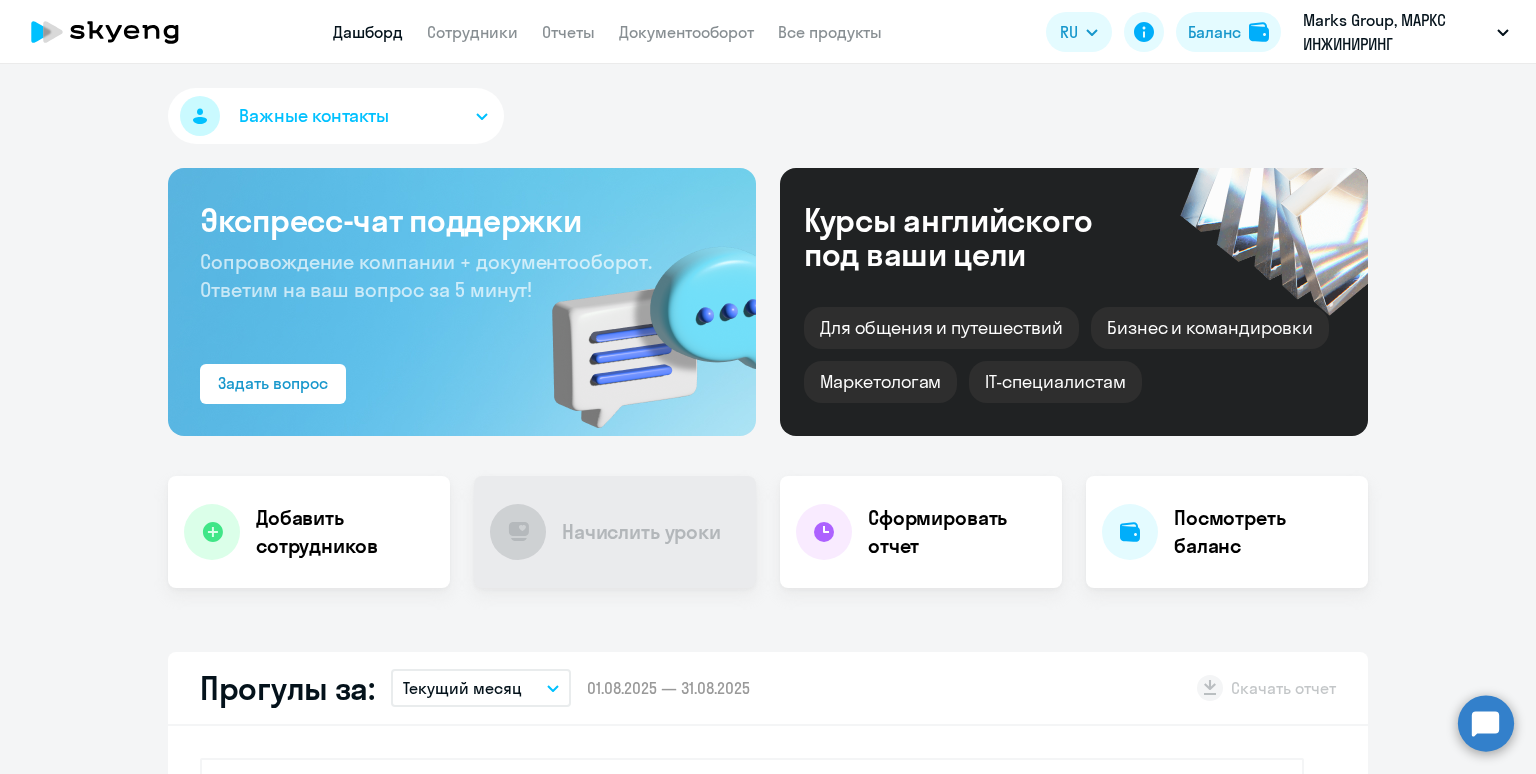 scroll, scrollTop: 0, scrollLeft: 0, axis: both 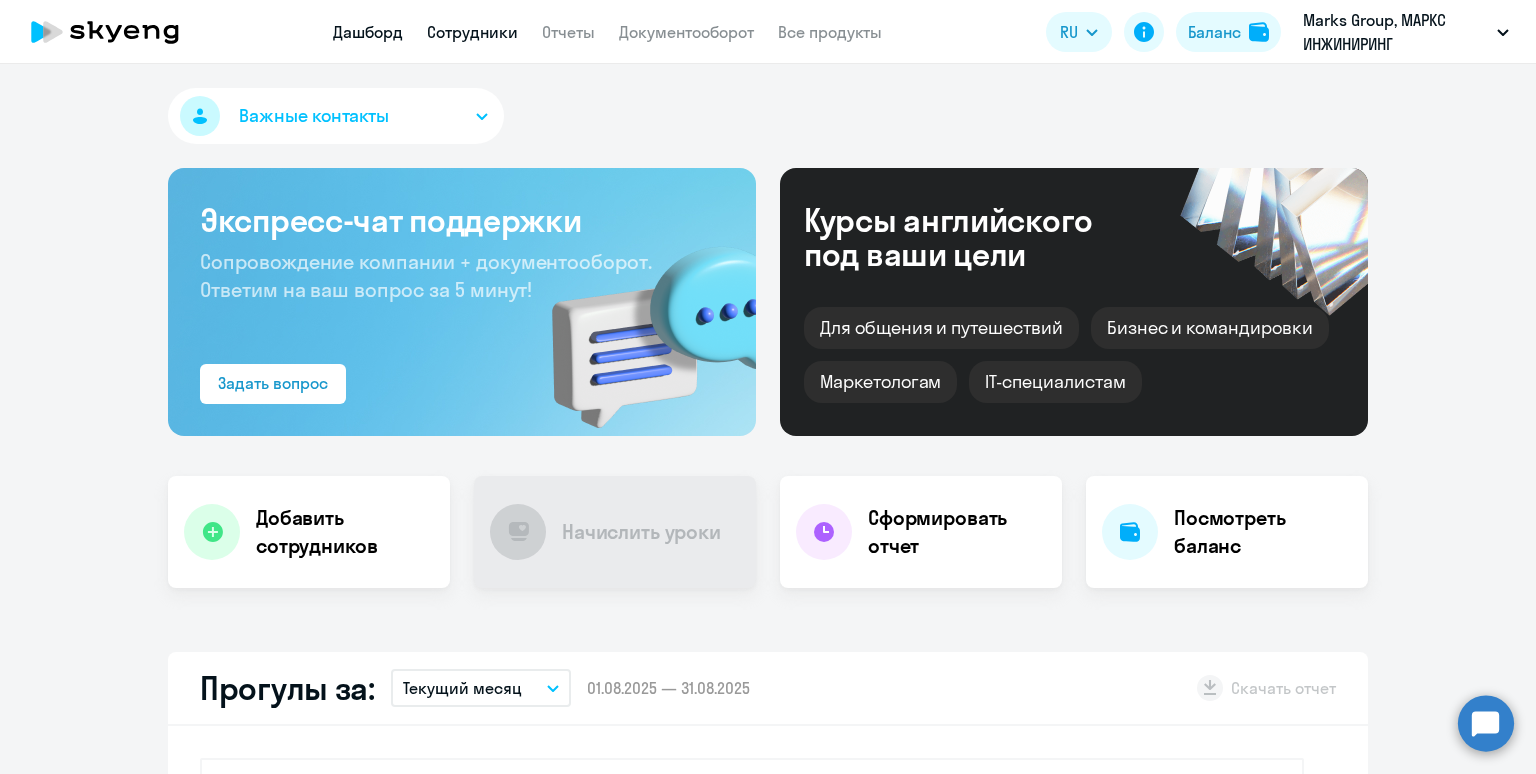 click on "Сотрудники" at bounding box center [472, 32] 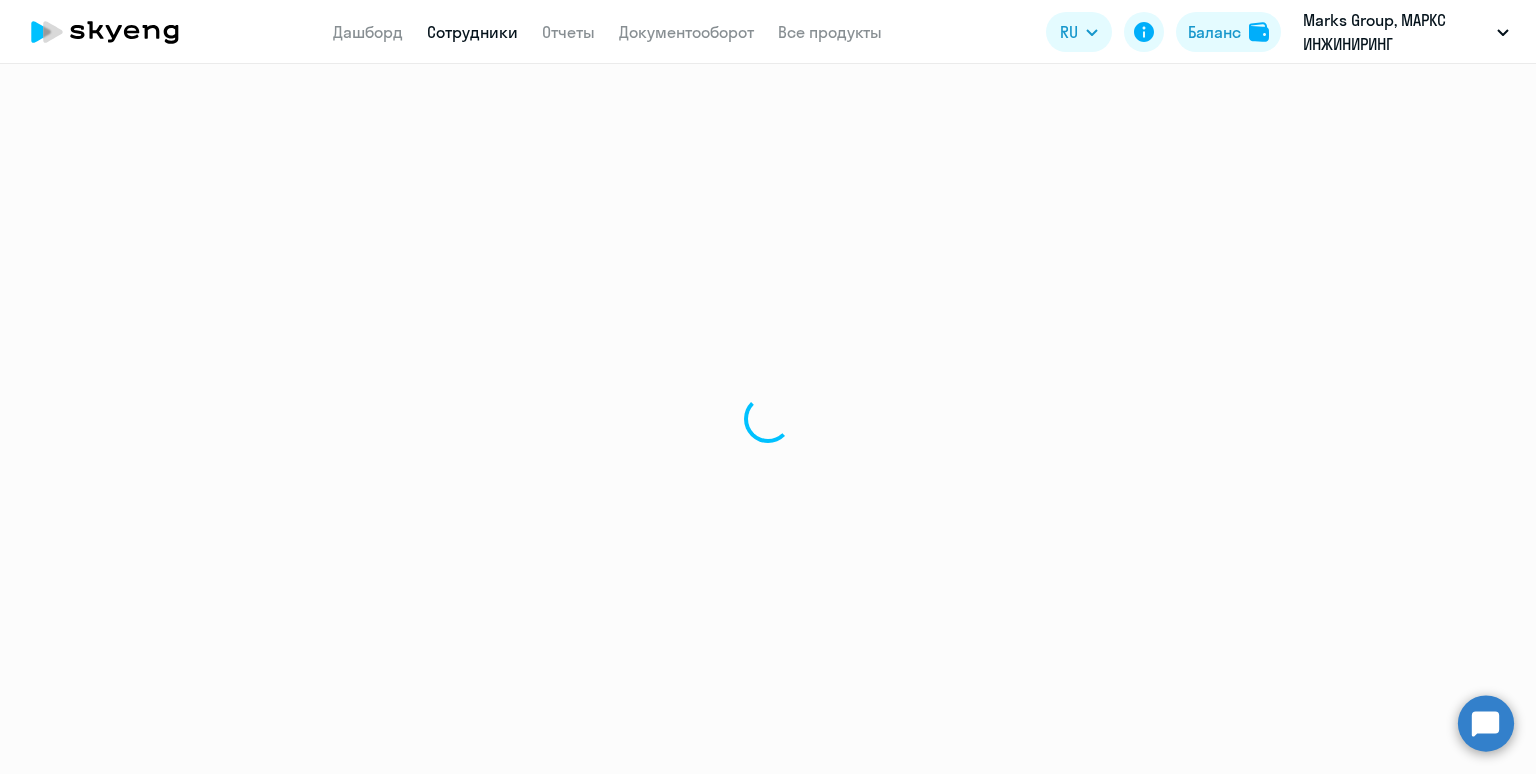 select on "30" 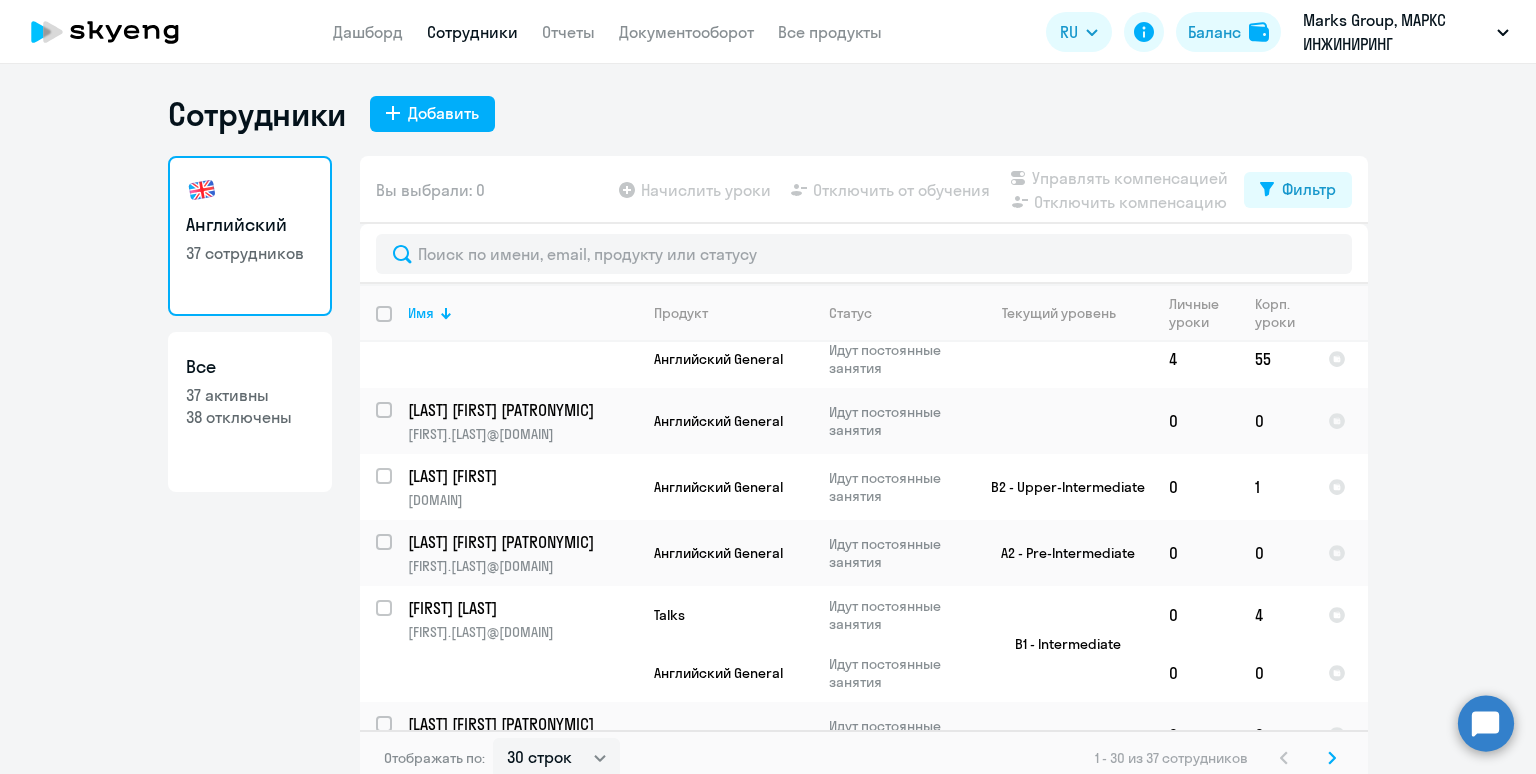 scroll, scrollTop: 2018, scrollLeft: 0, axis: vertical 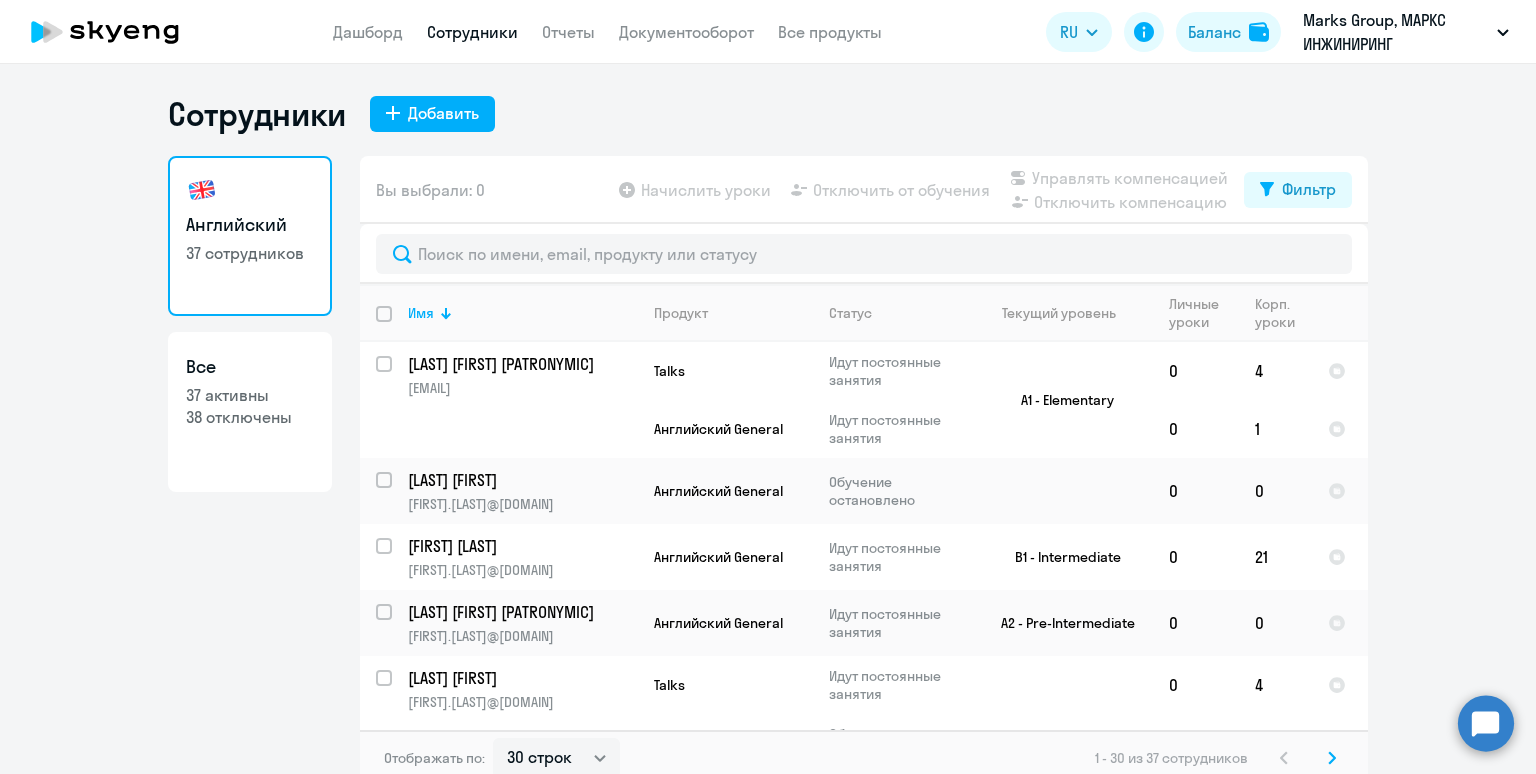 click at bounding box center (396, 326) 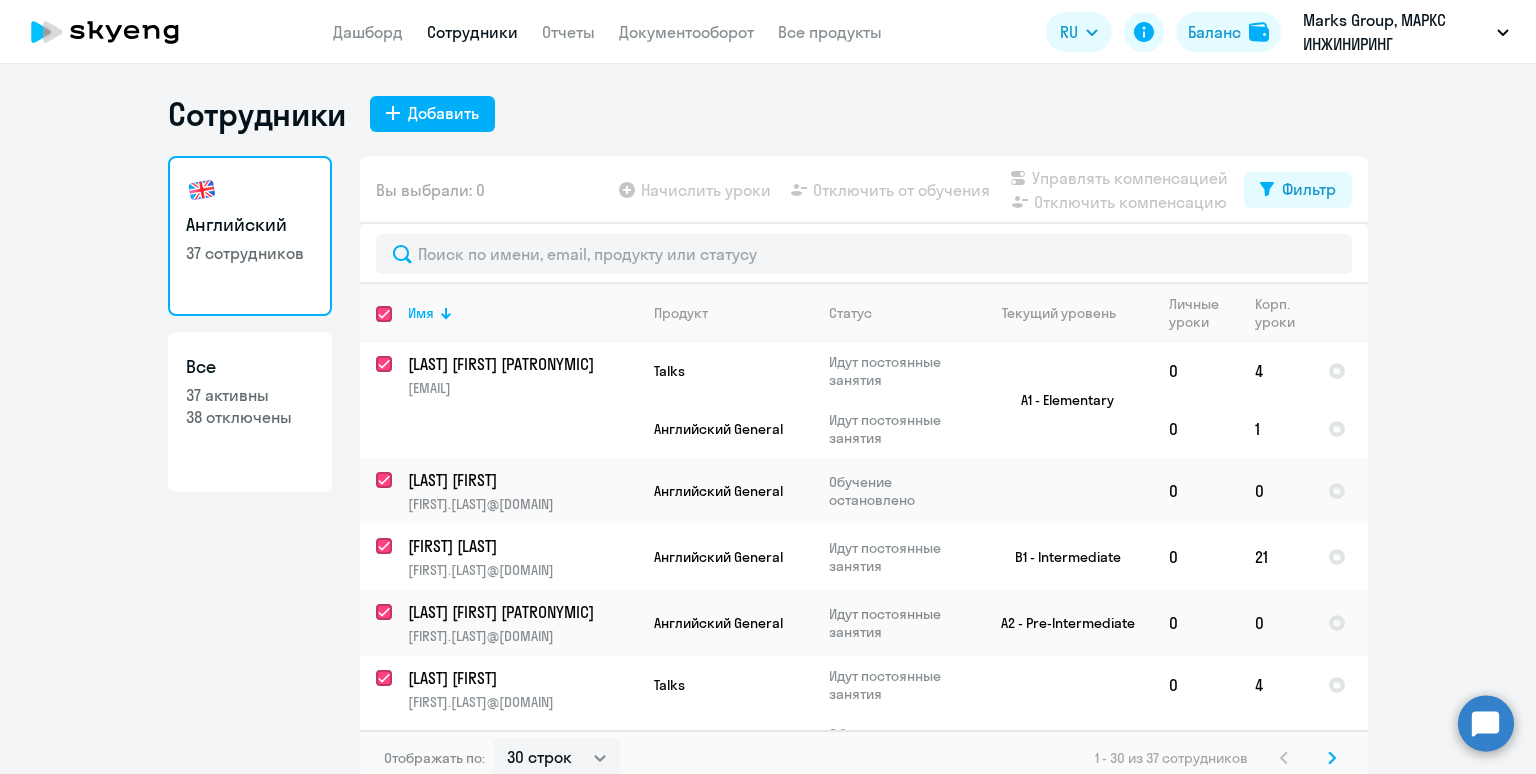 checkbox on "true" 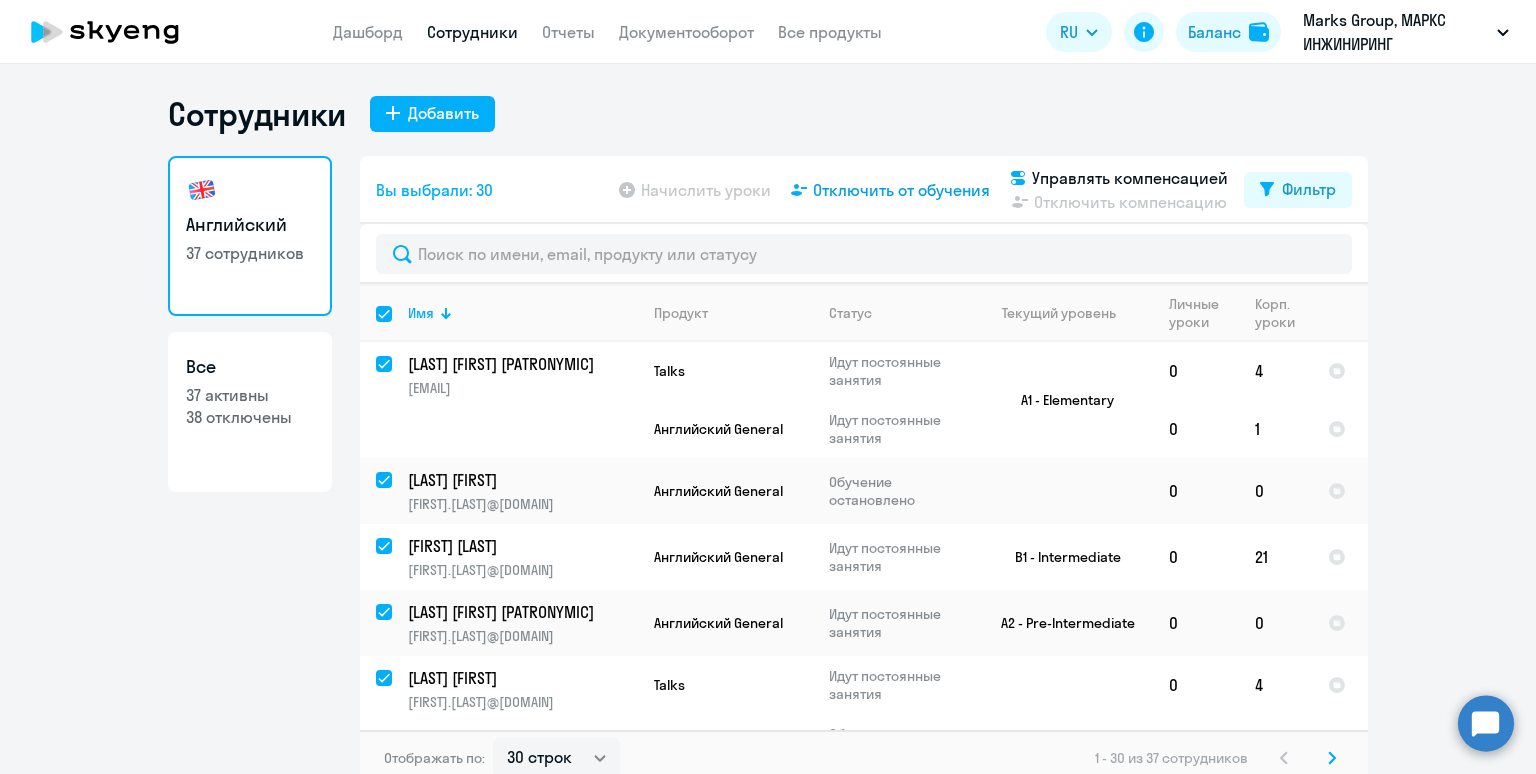 click on "Отключить от обучения" 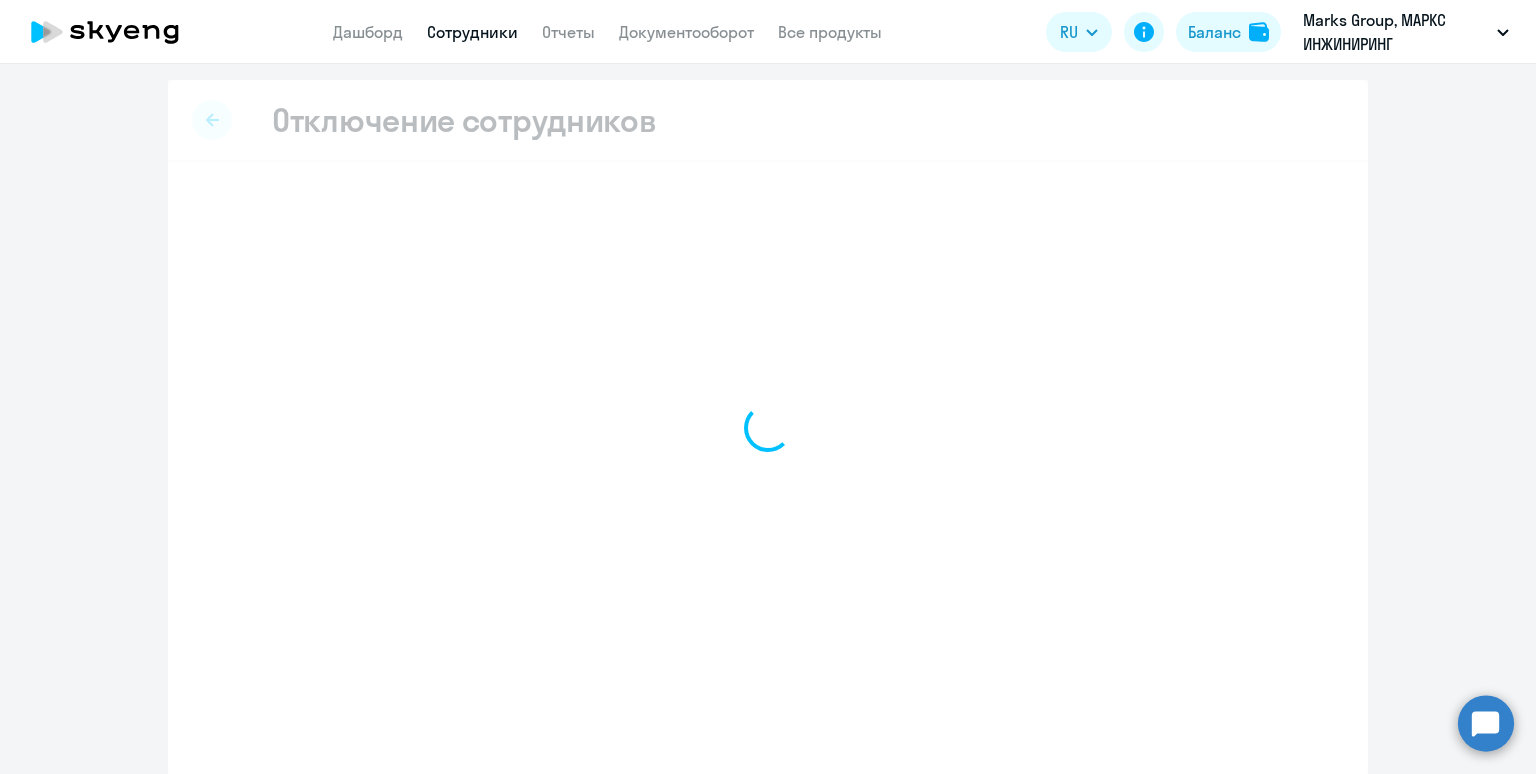 select on "all" 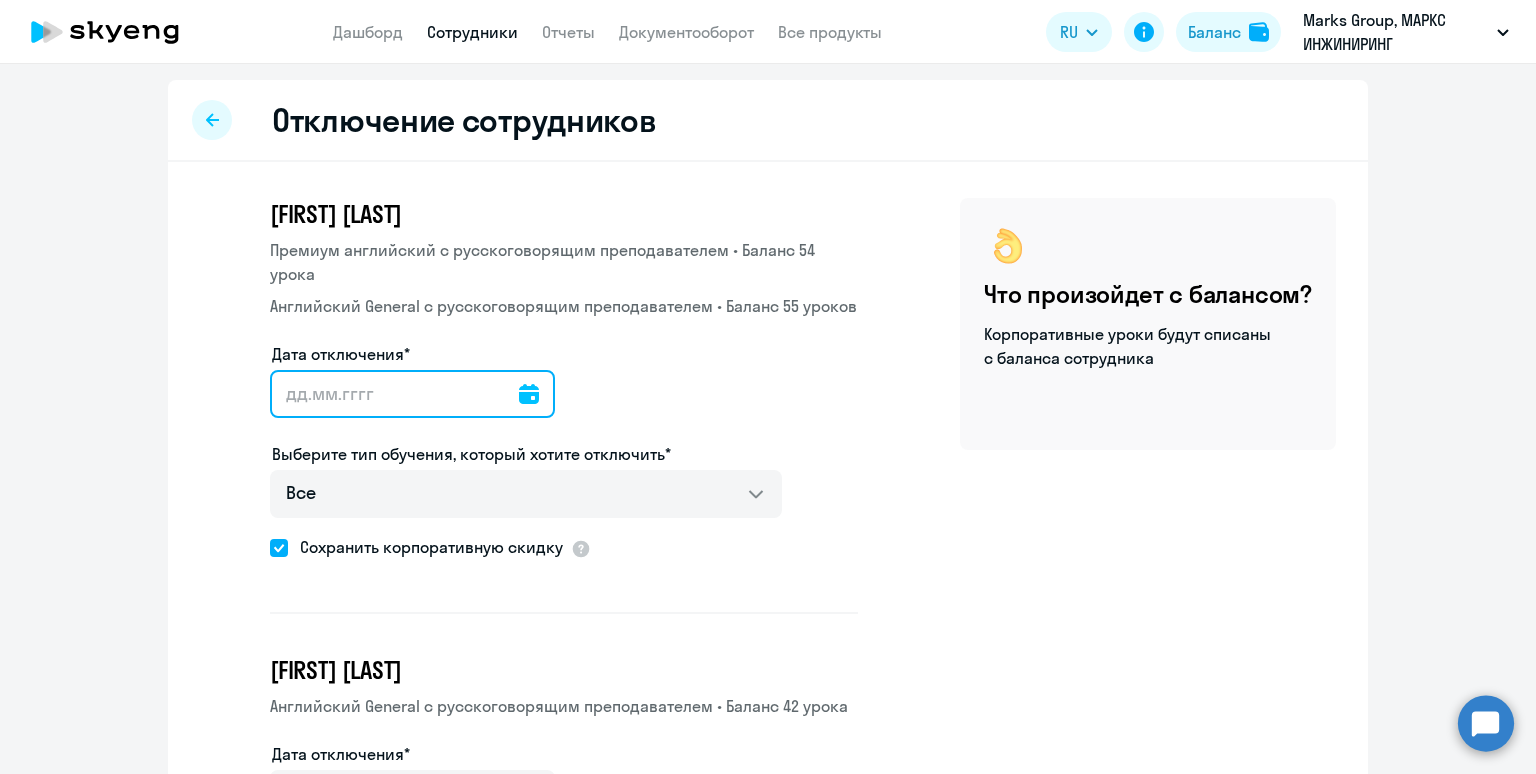 click on "Дата отключения*" at bounding box center (412, 394) 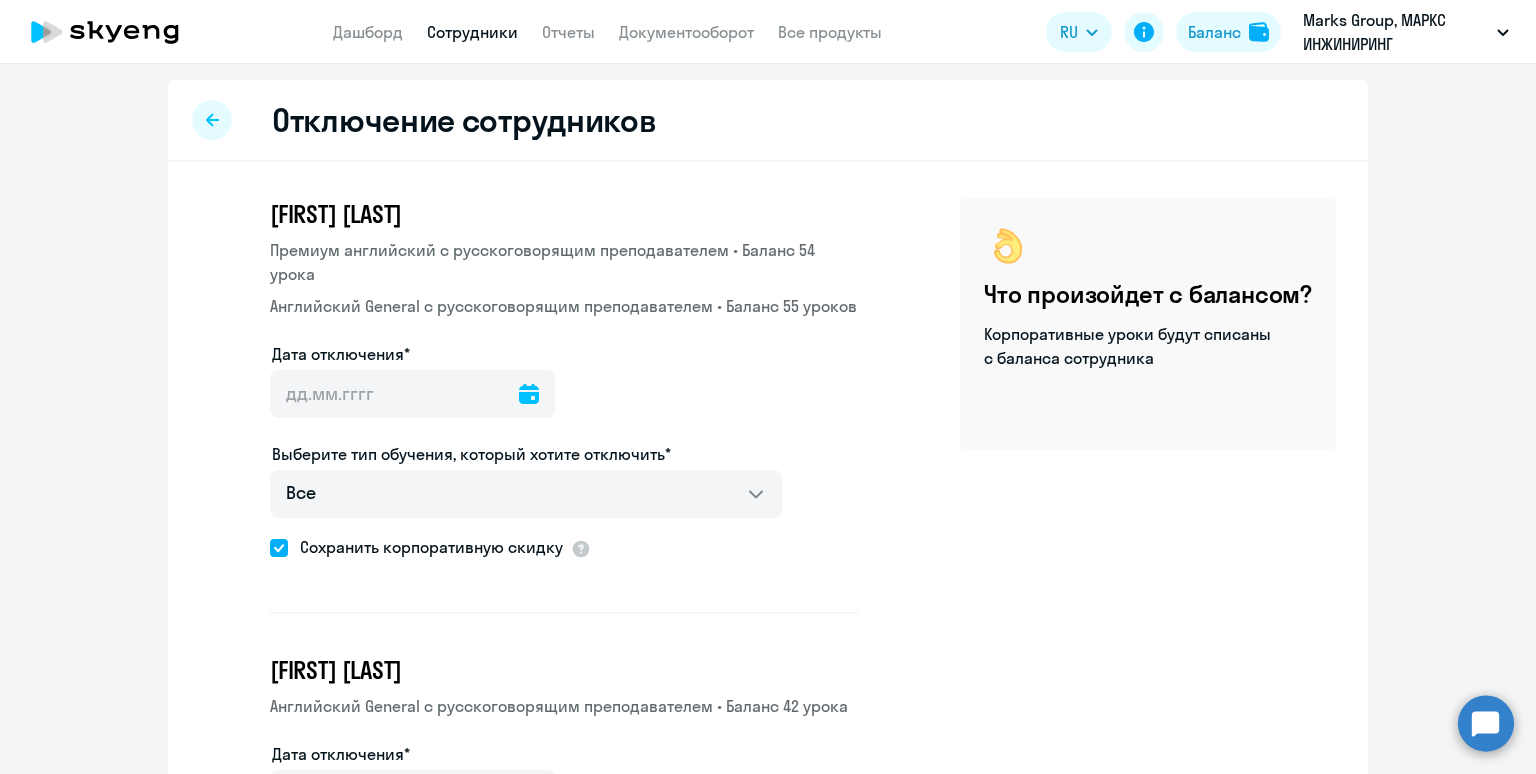 click 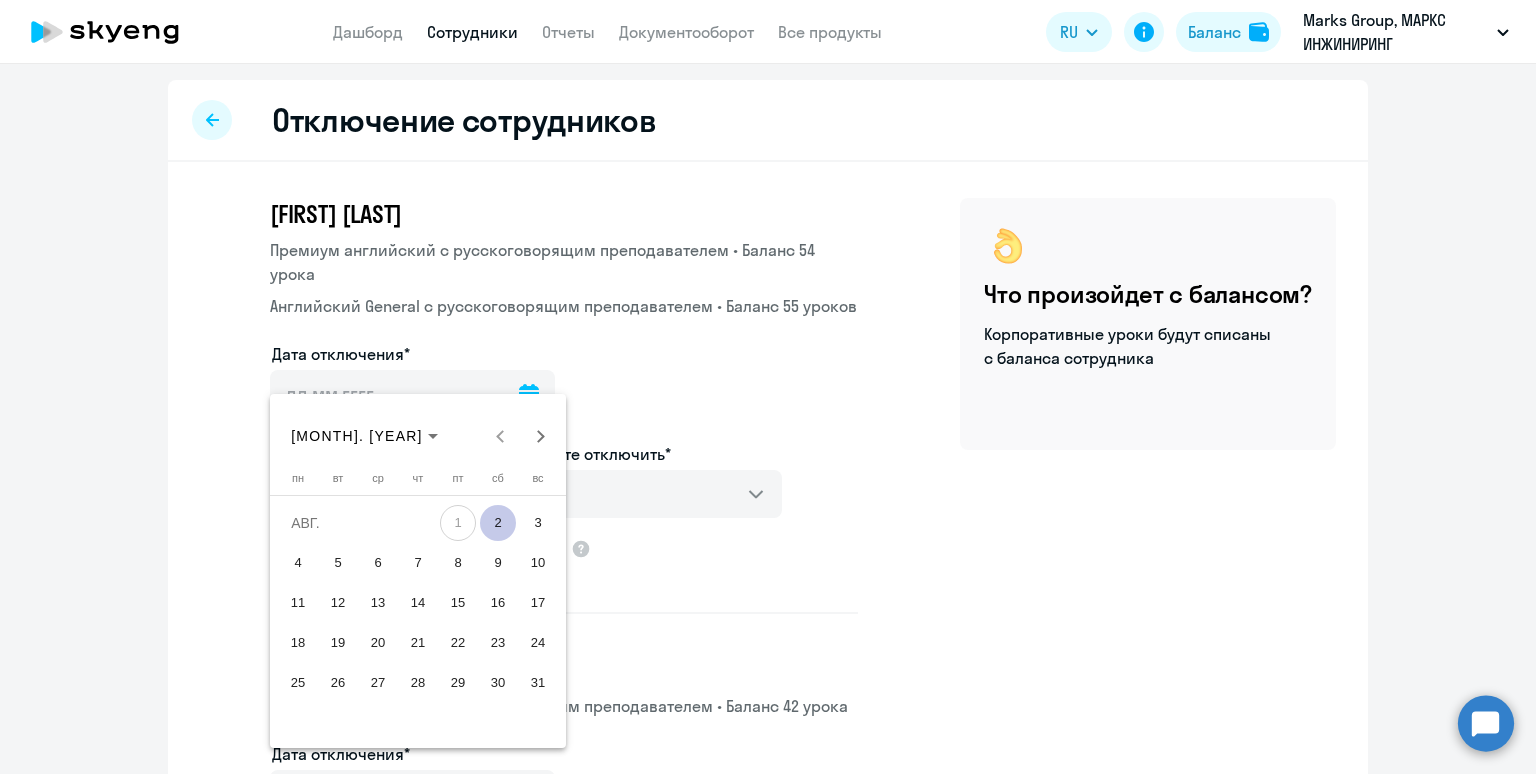 click on "2" at bounding box center (498, 523) 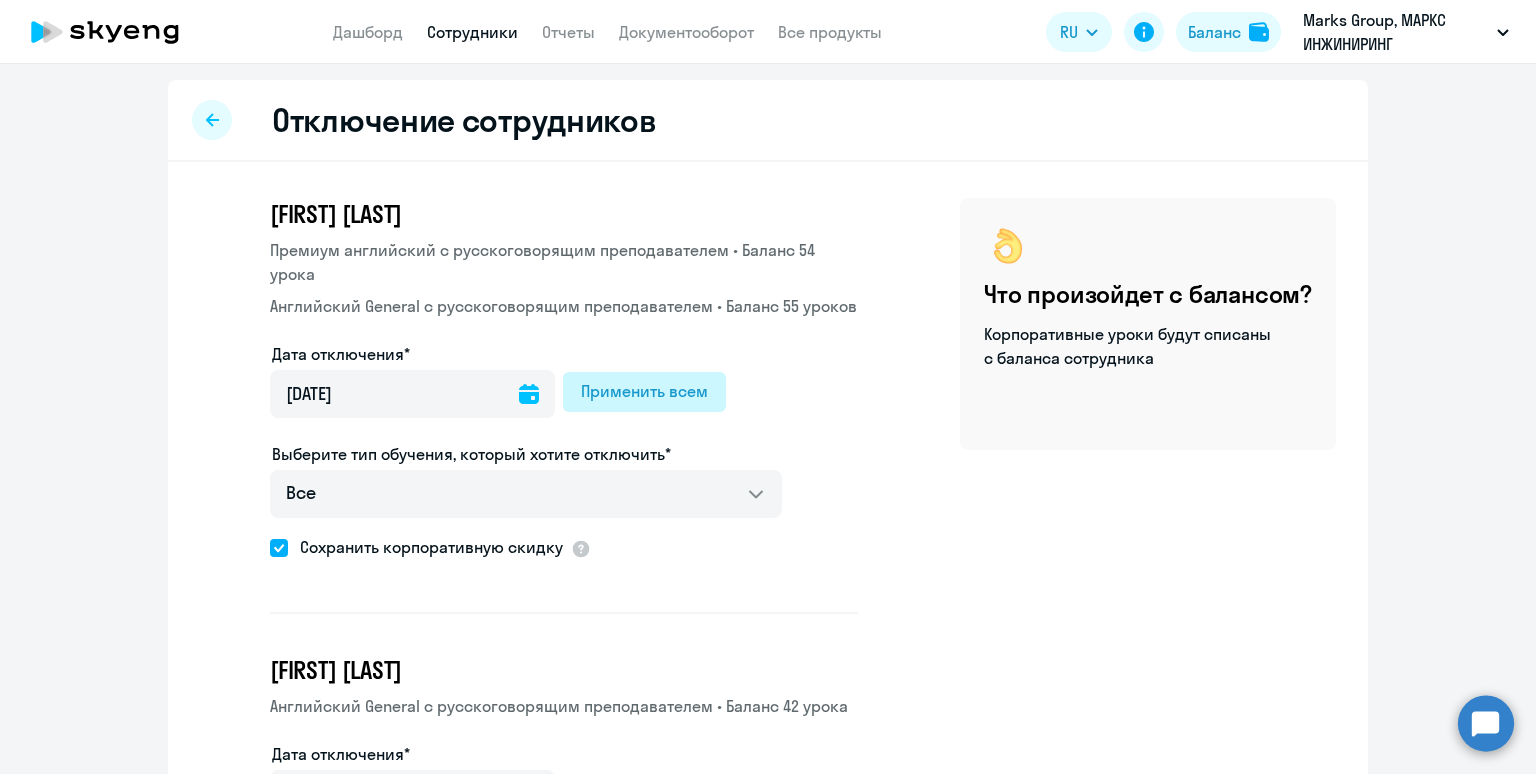 click on "Применить всем" 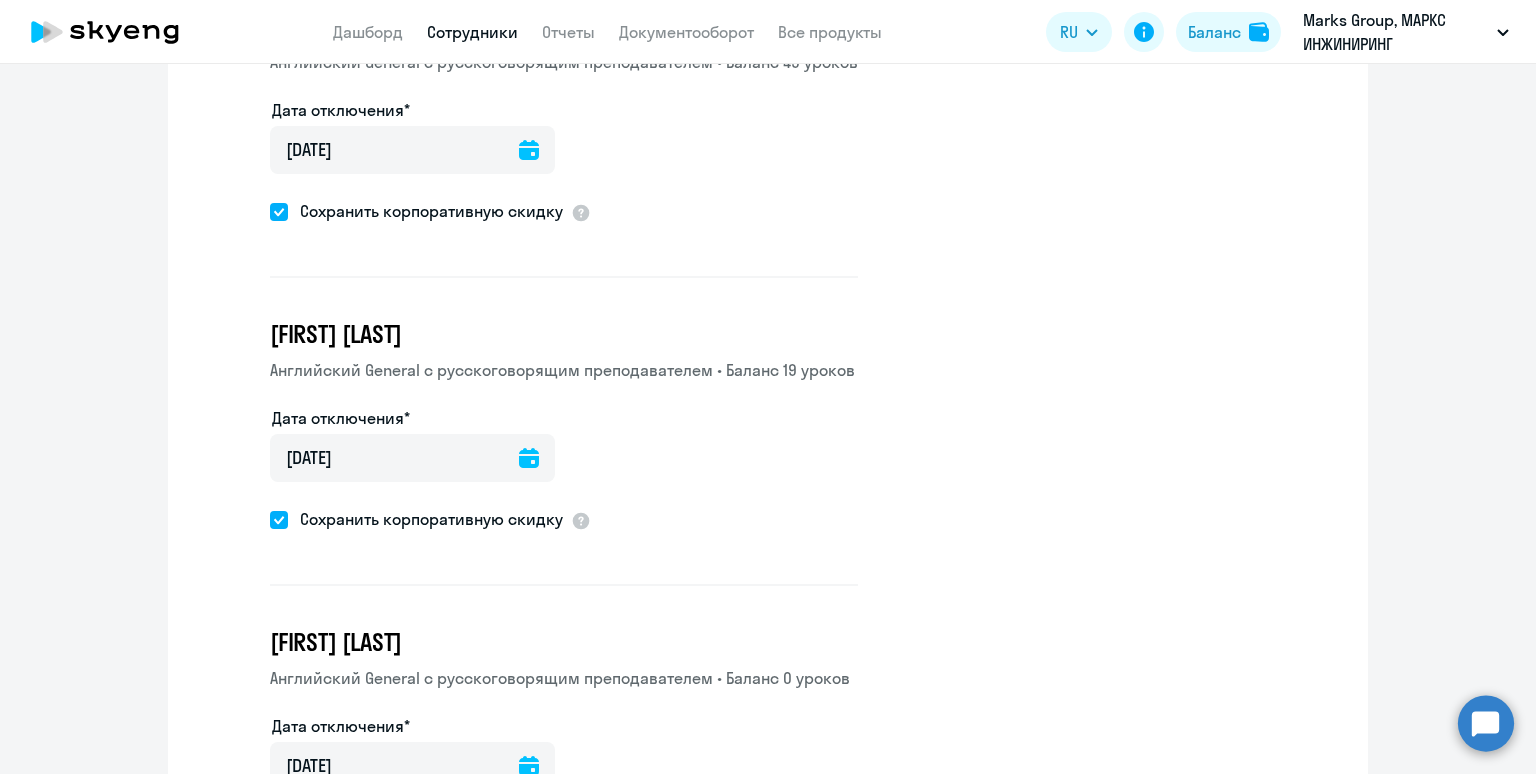scroll, scrollTop: 9845, scrollLeft: 0, axis: vertical 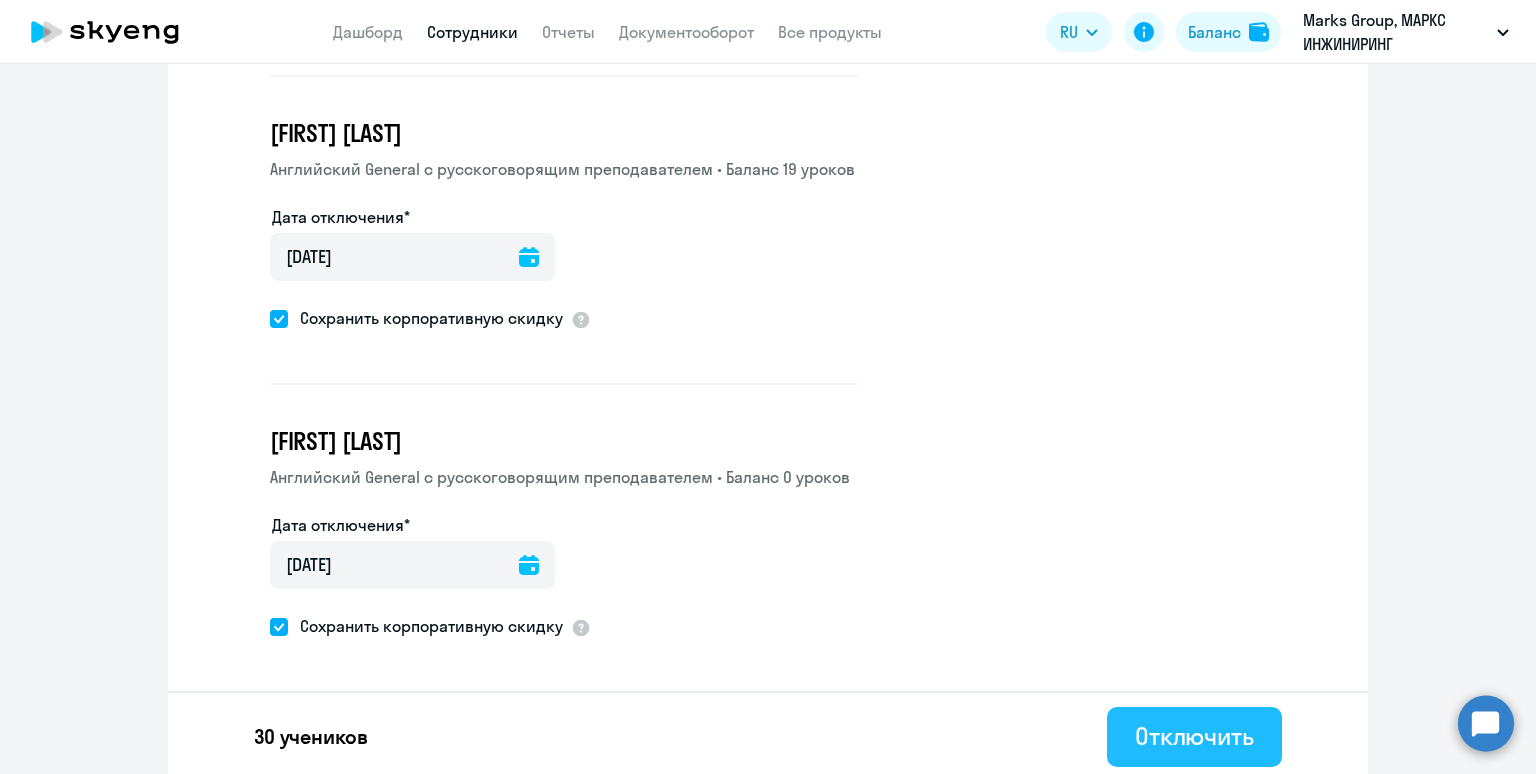 click on "Отключить" 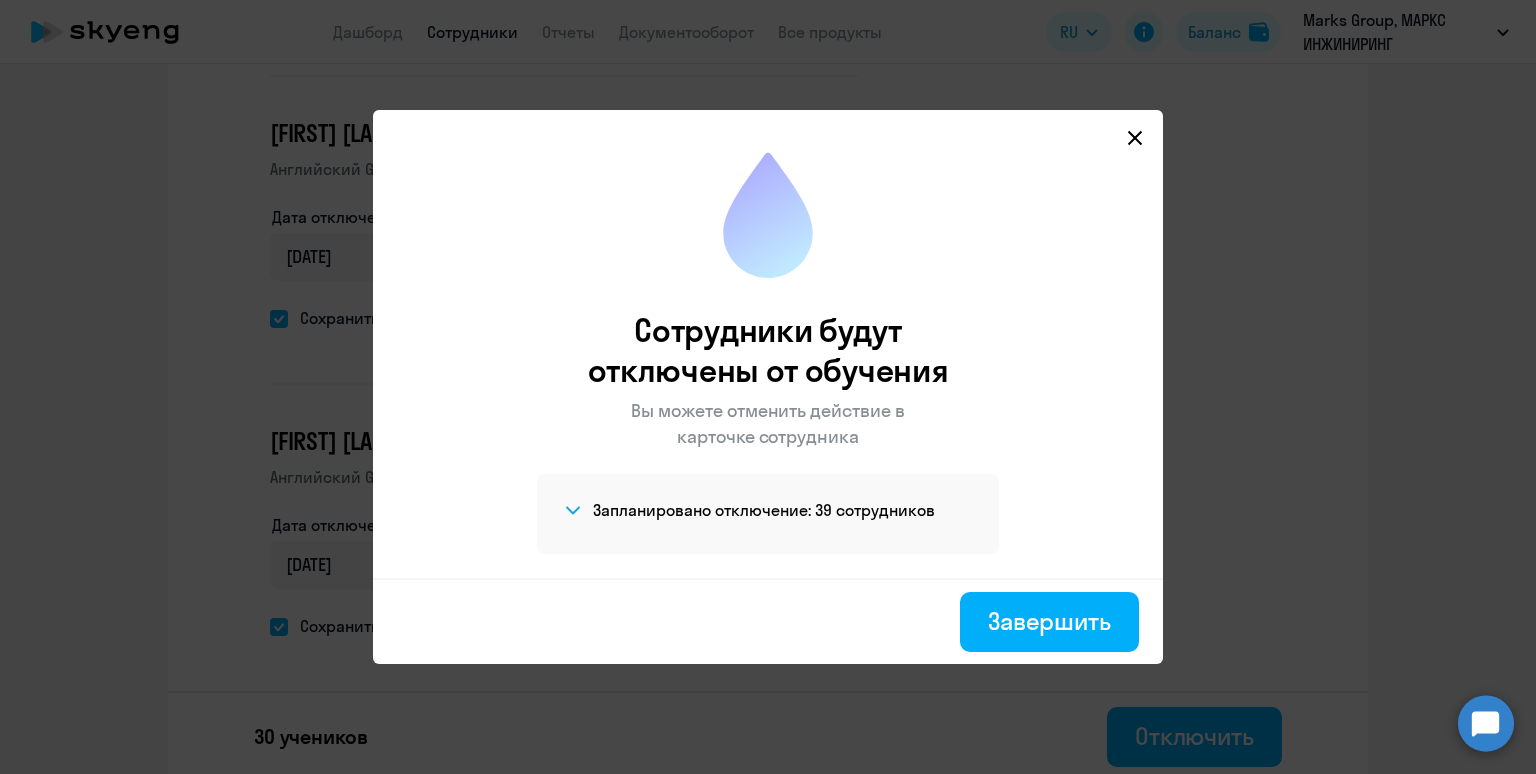 click 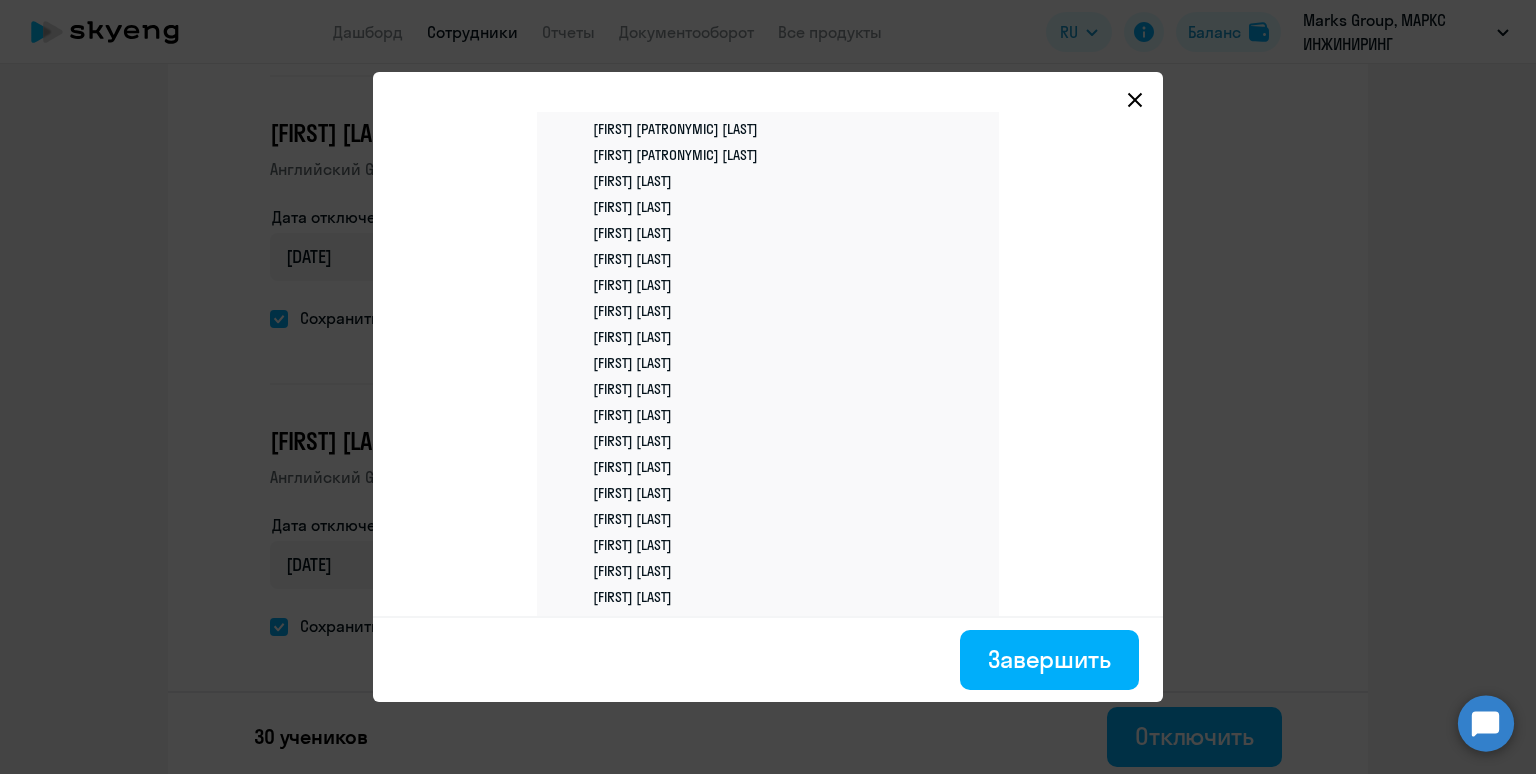 scroll, scrollTop: 946, scrollLeft: 0, axis: vertical 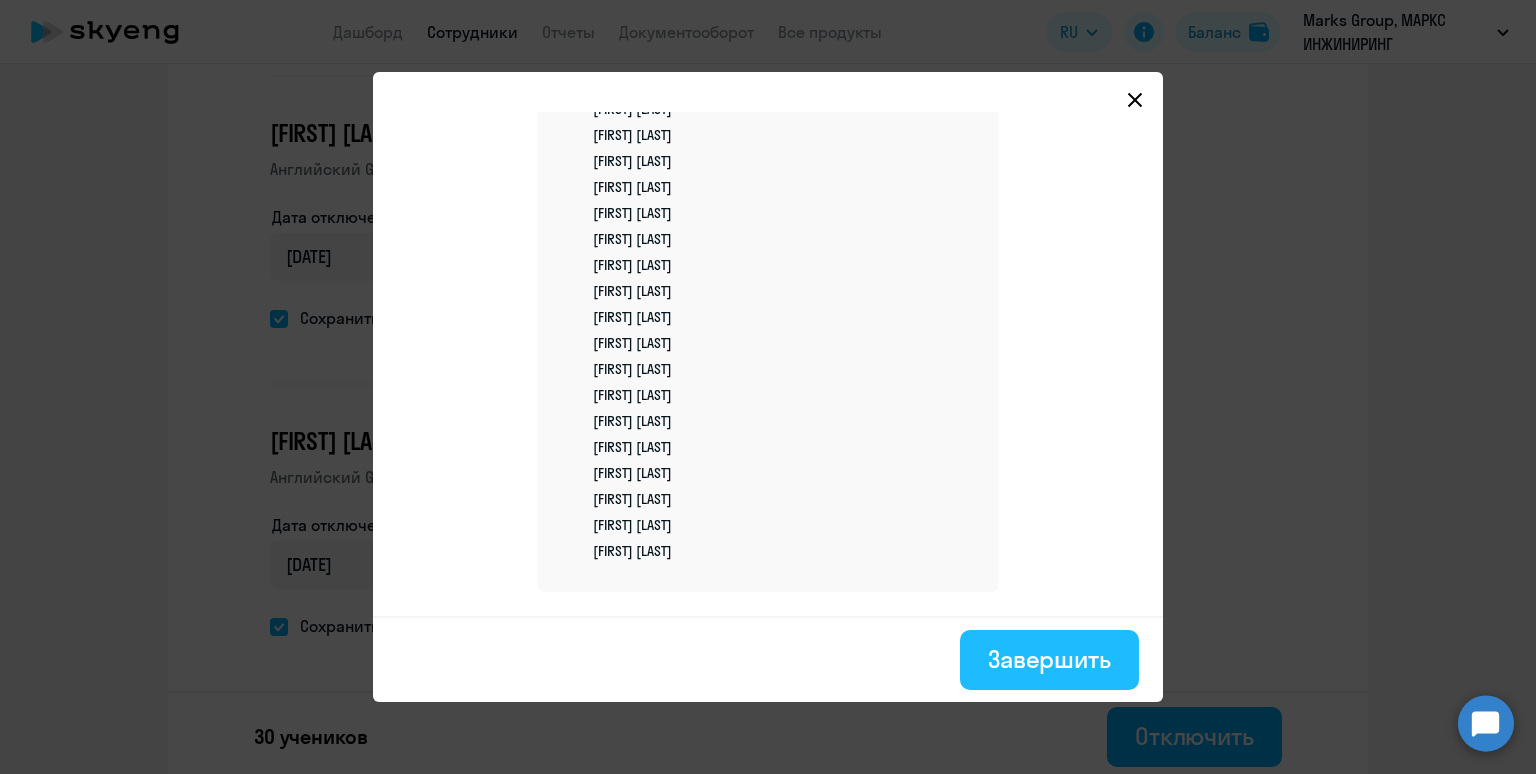 click on "Завершить" at bounding box center [1049, 659] 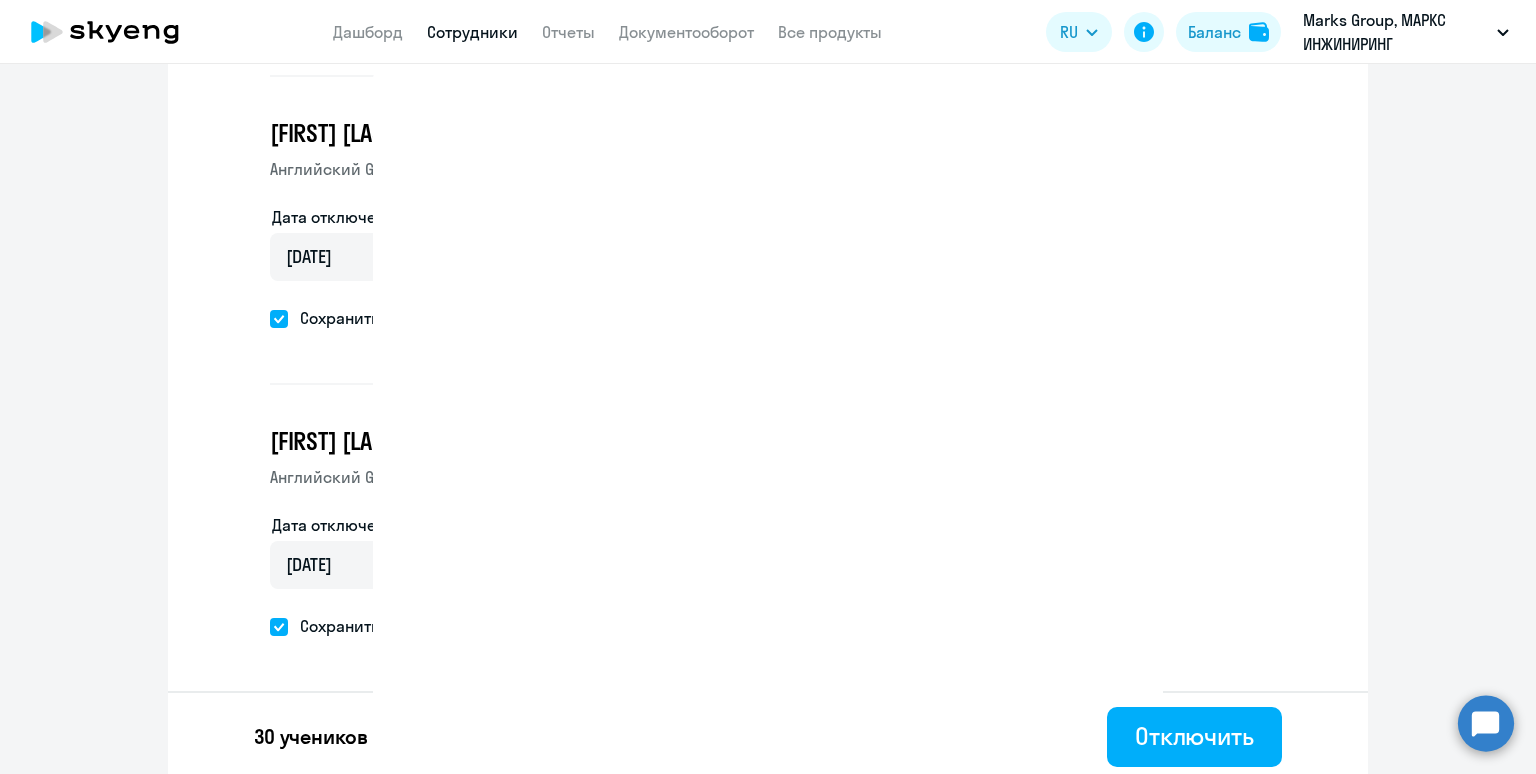 select on "30" 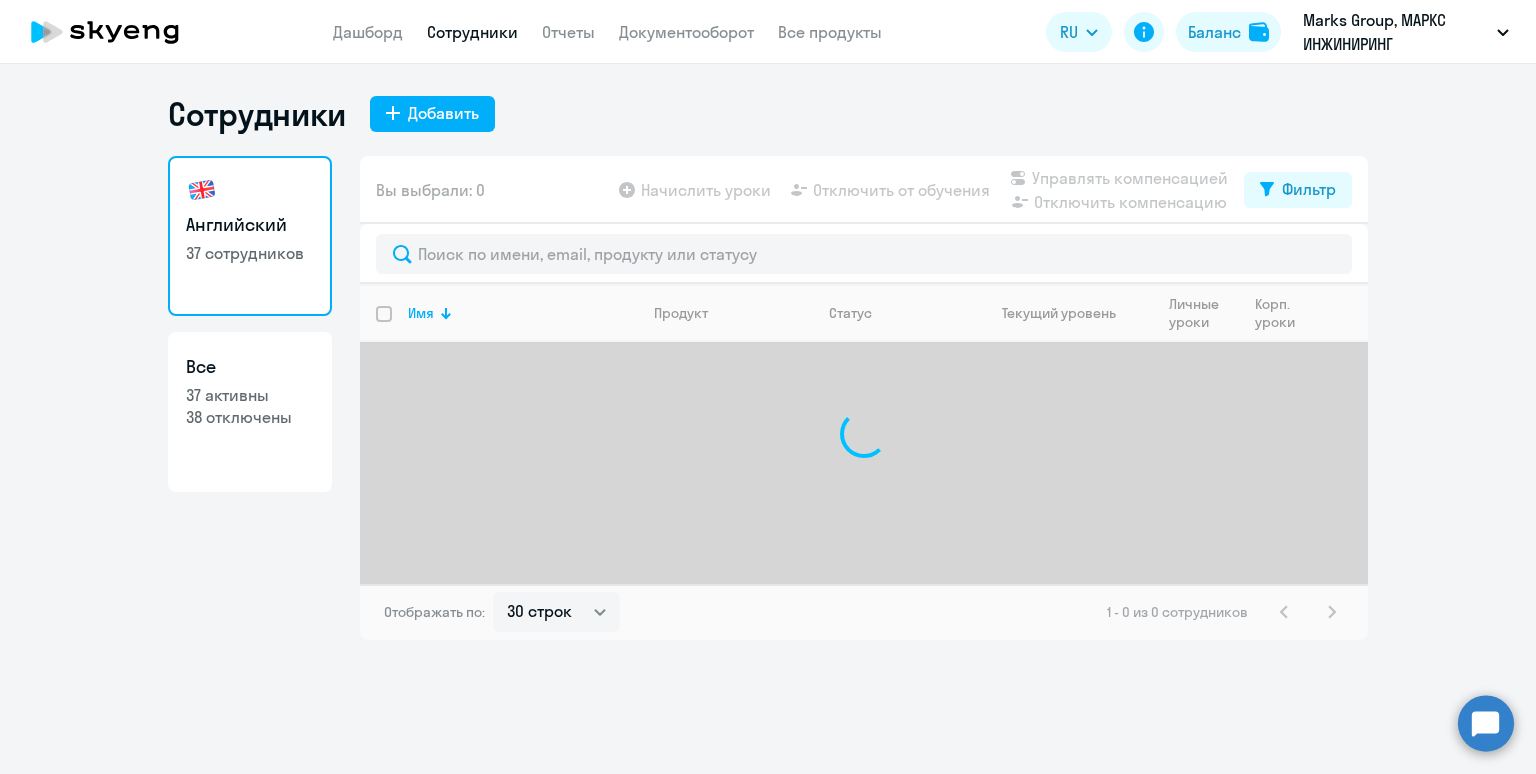 scroll, scrollTop: 0, scrollLeft: 0, axis: both 